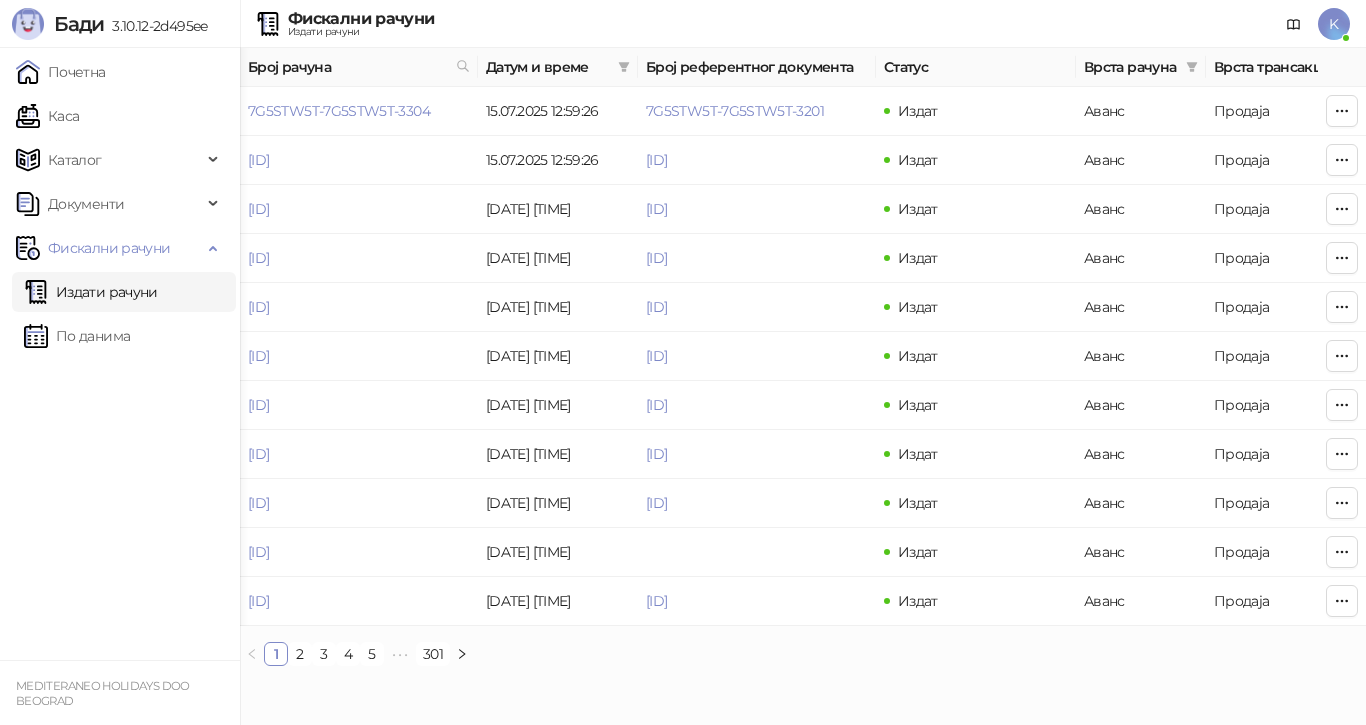 scroll, scrollTop: 0, scrollLeft: 0, axis: both 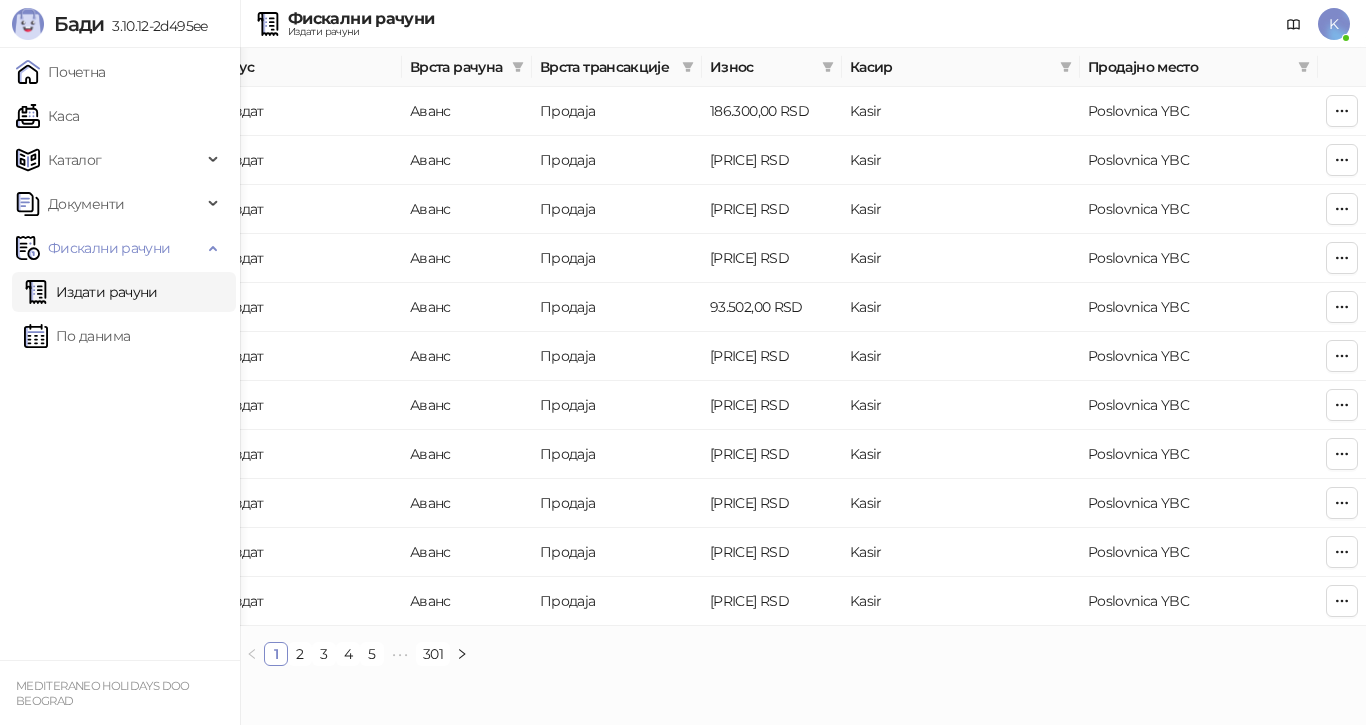 click on "Фискални рачуни Издати рачуни K" at bounding box center (683, 24) 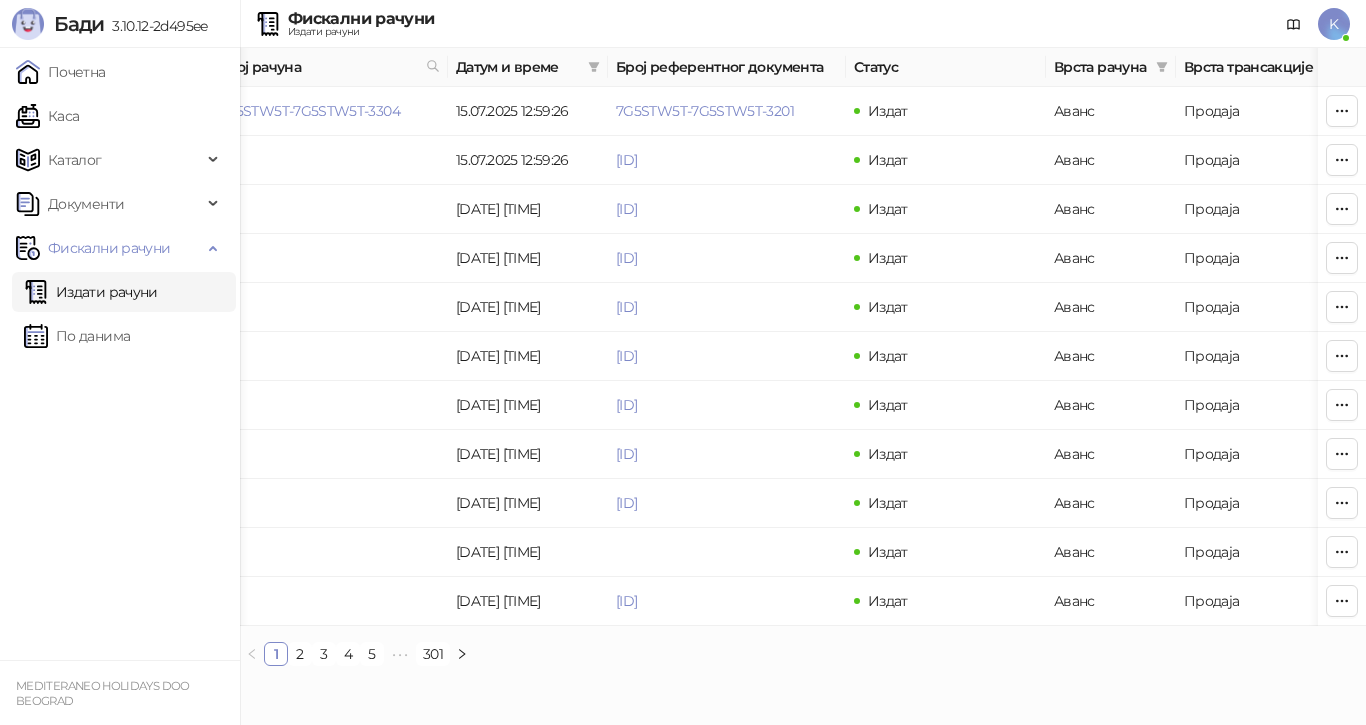scroll, scrollTop: 0, scrollLeft: 0, axis: both 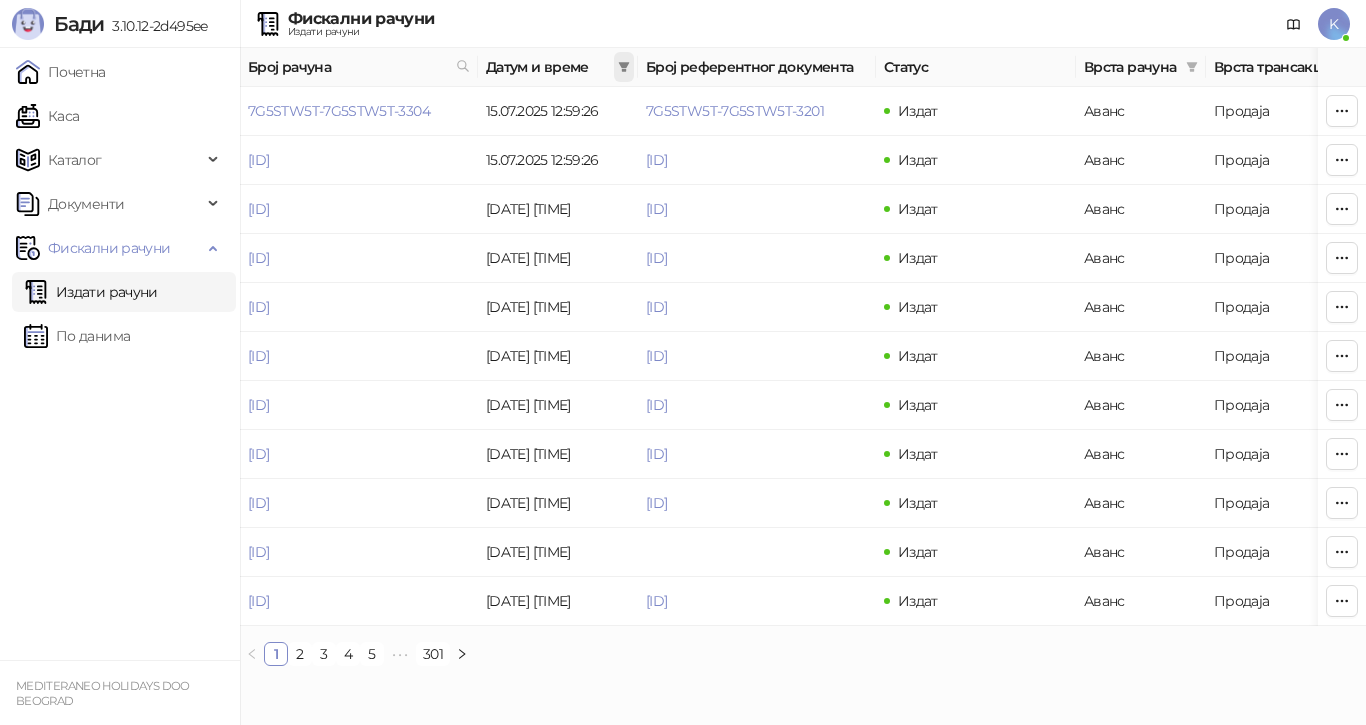 click 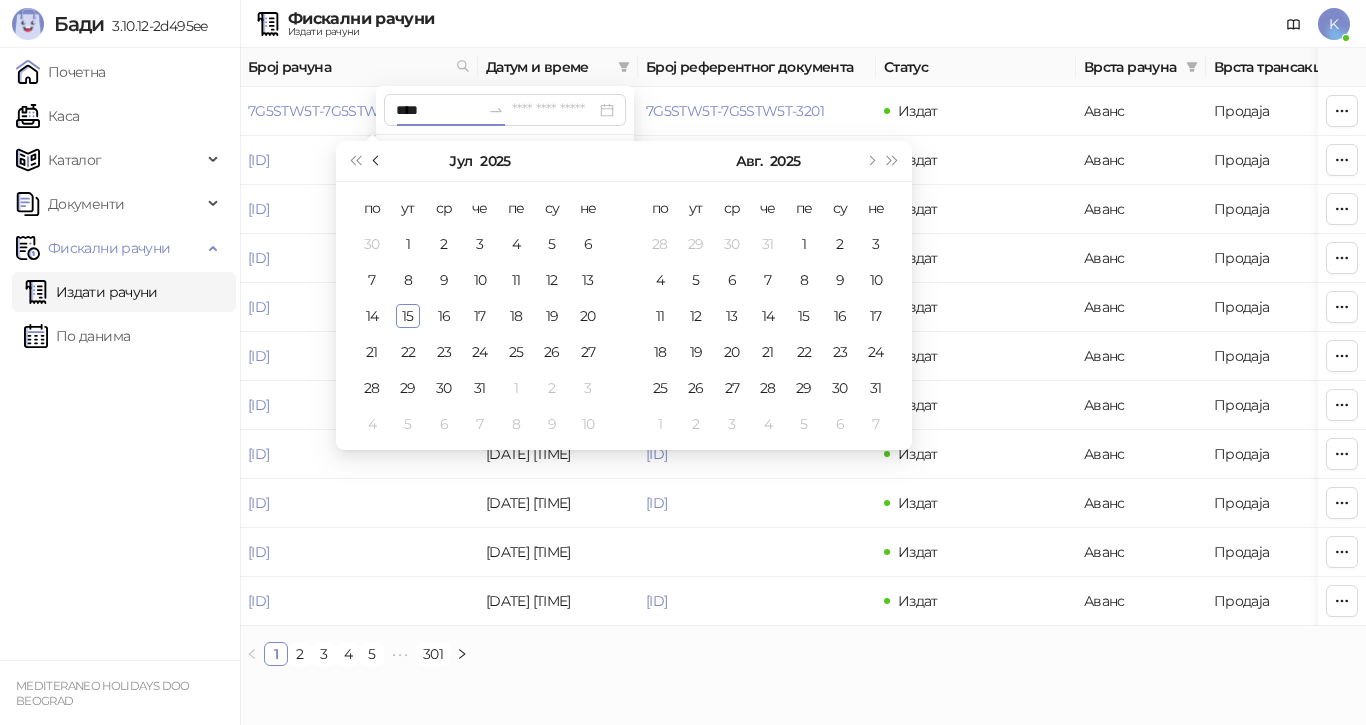 click at bounding box center (377, 161) 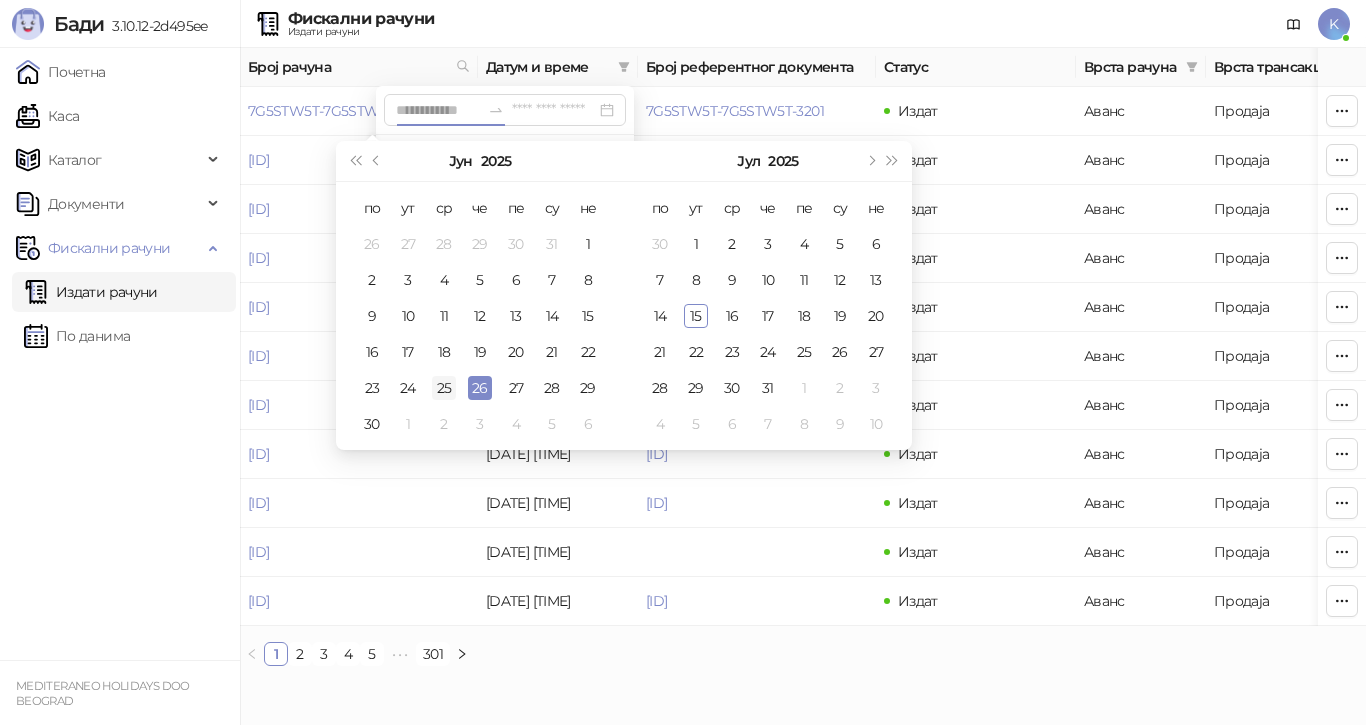 type on "**********" 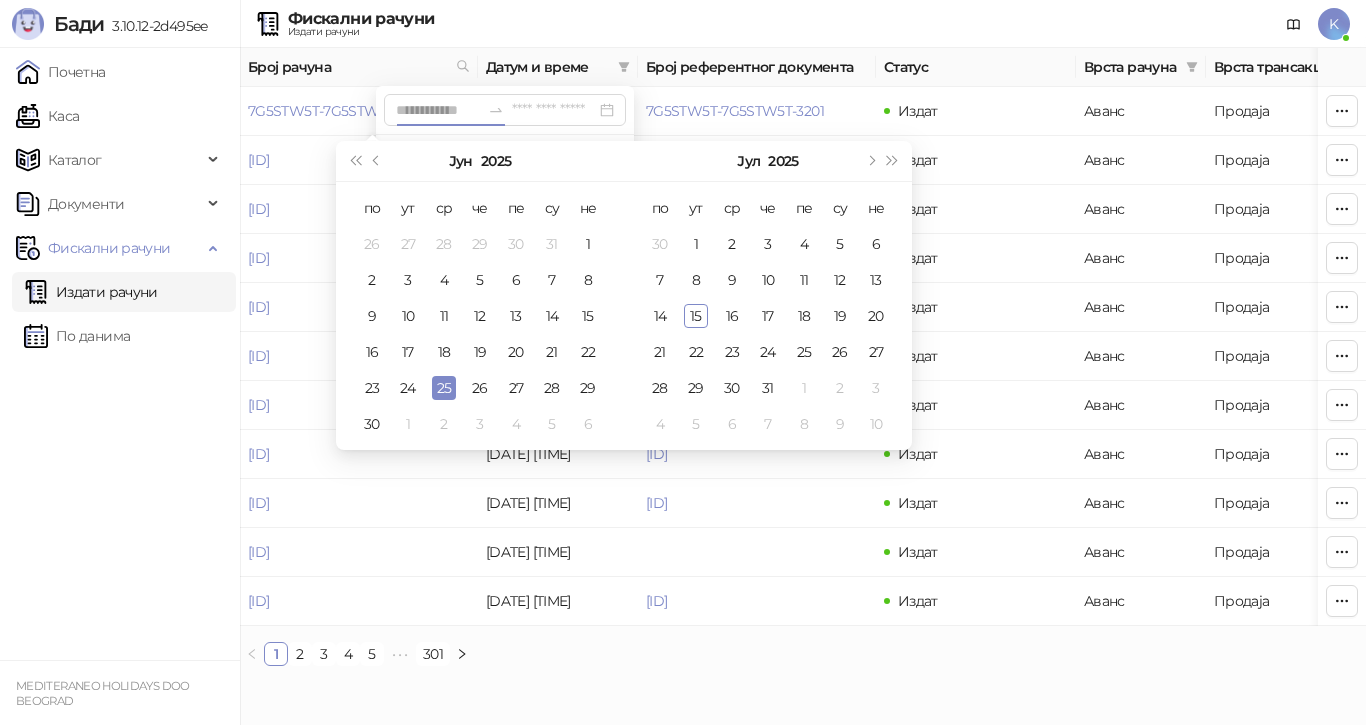 click on "25" at bounding box center [444, 388] 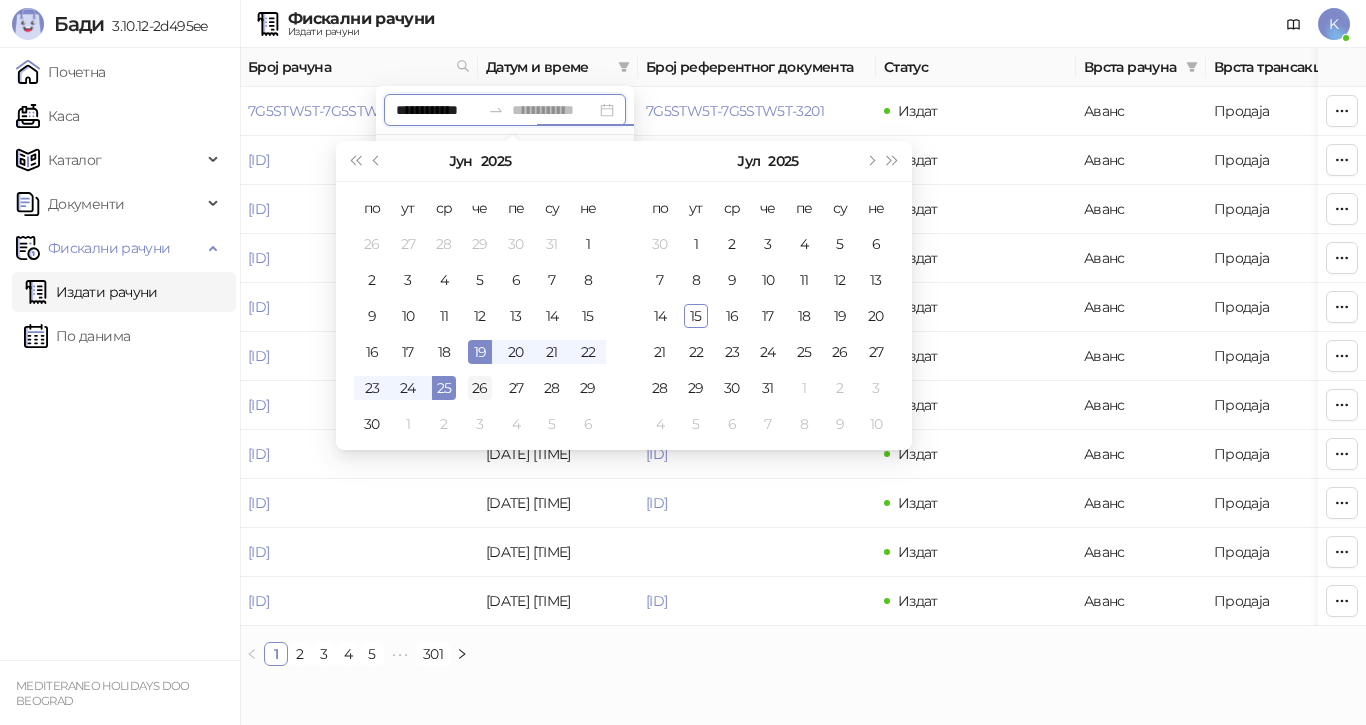 type on "**********" 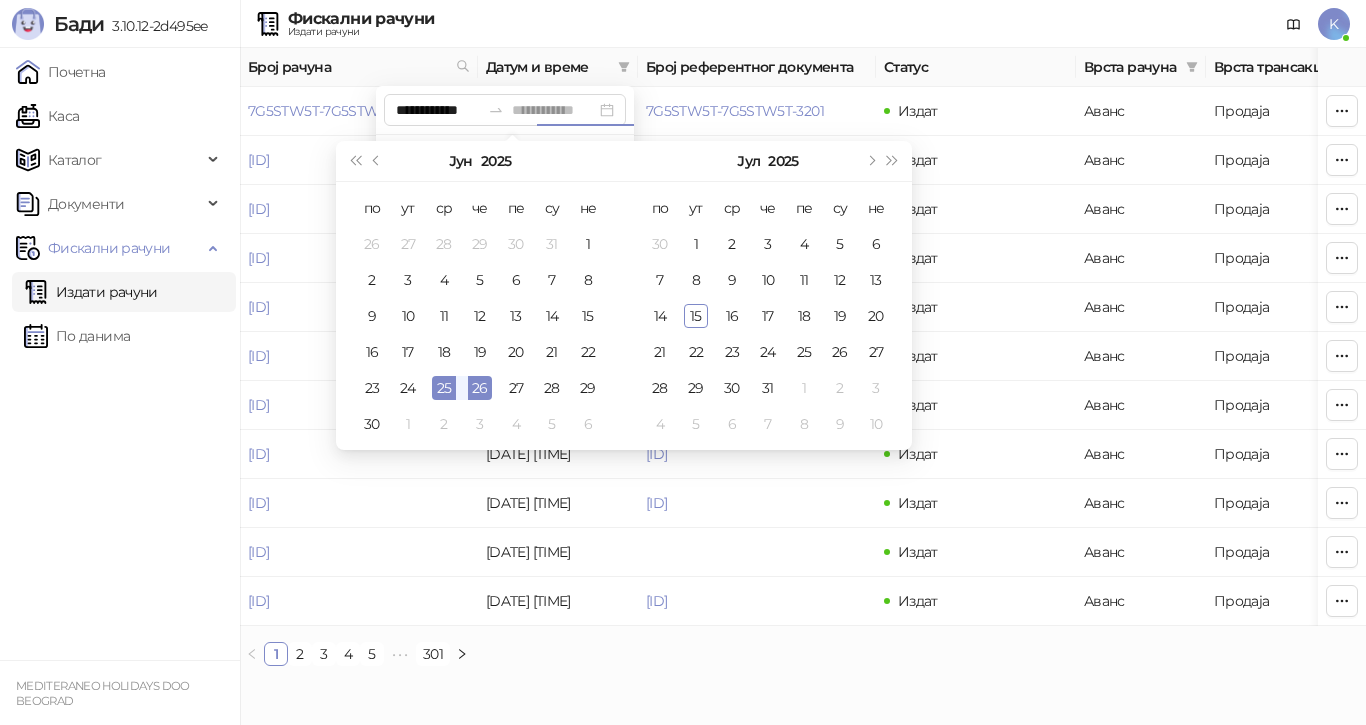 click on "26" at bounding box center [480, 388] 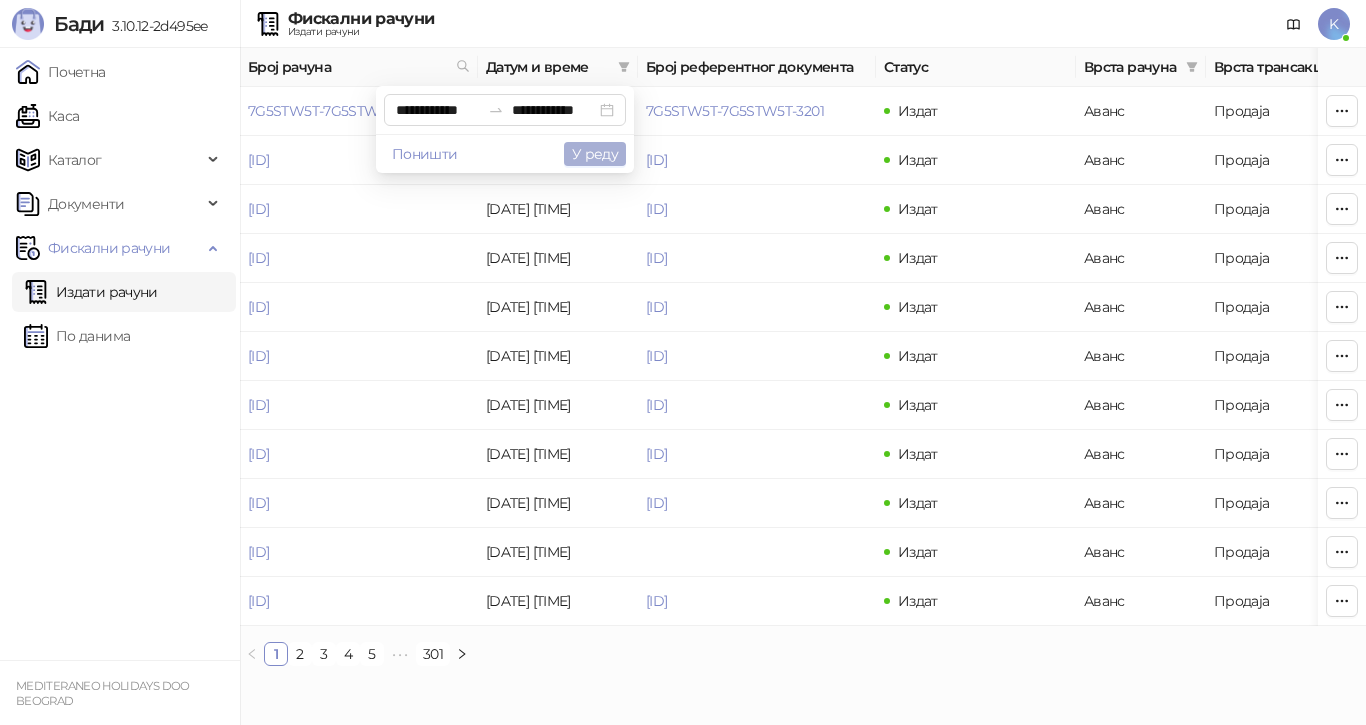 click on "У реду" at bounding box center [595, 154] 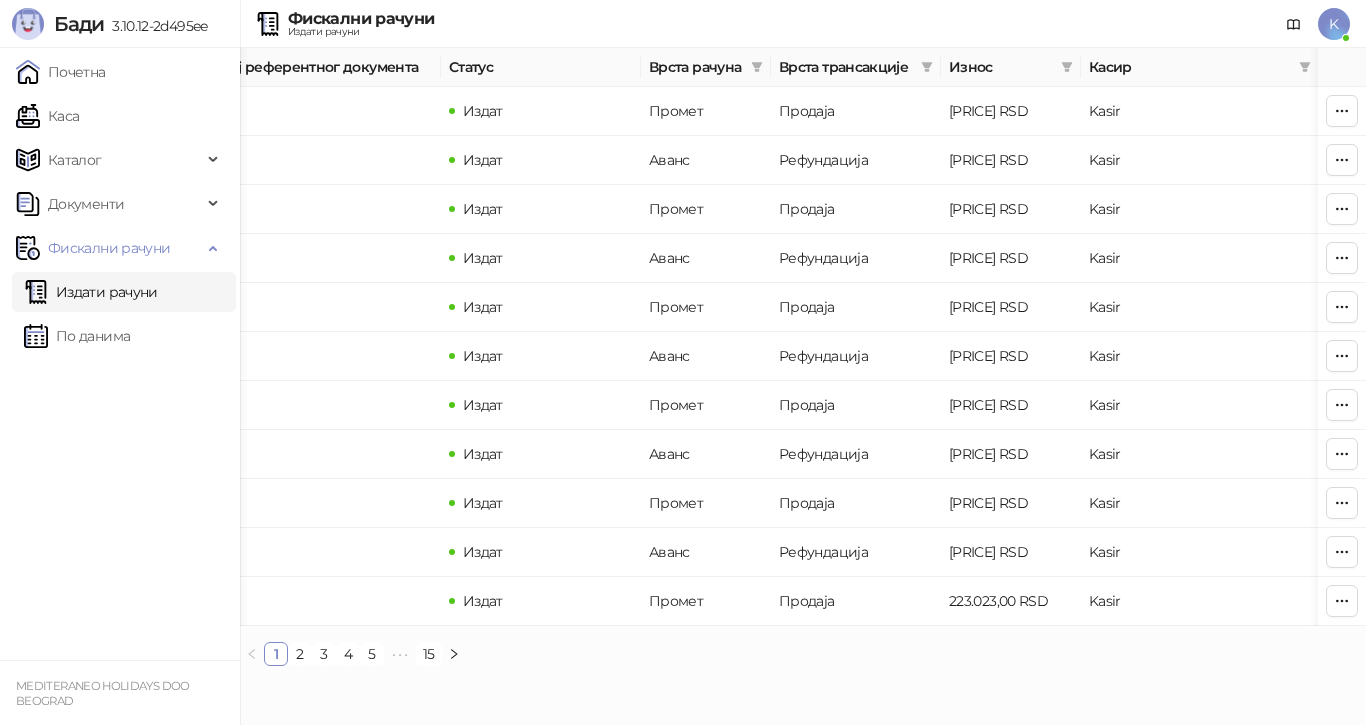 scroll, scrollTop: 0, scrollLeft: 461, axis: horizontal 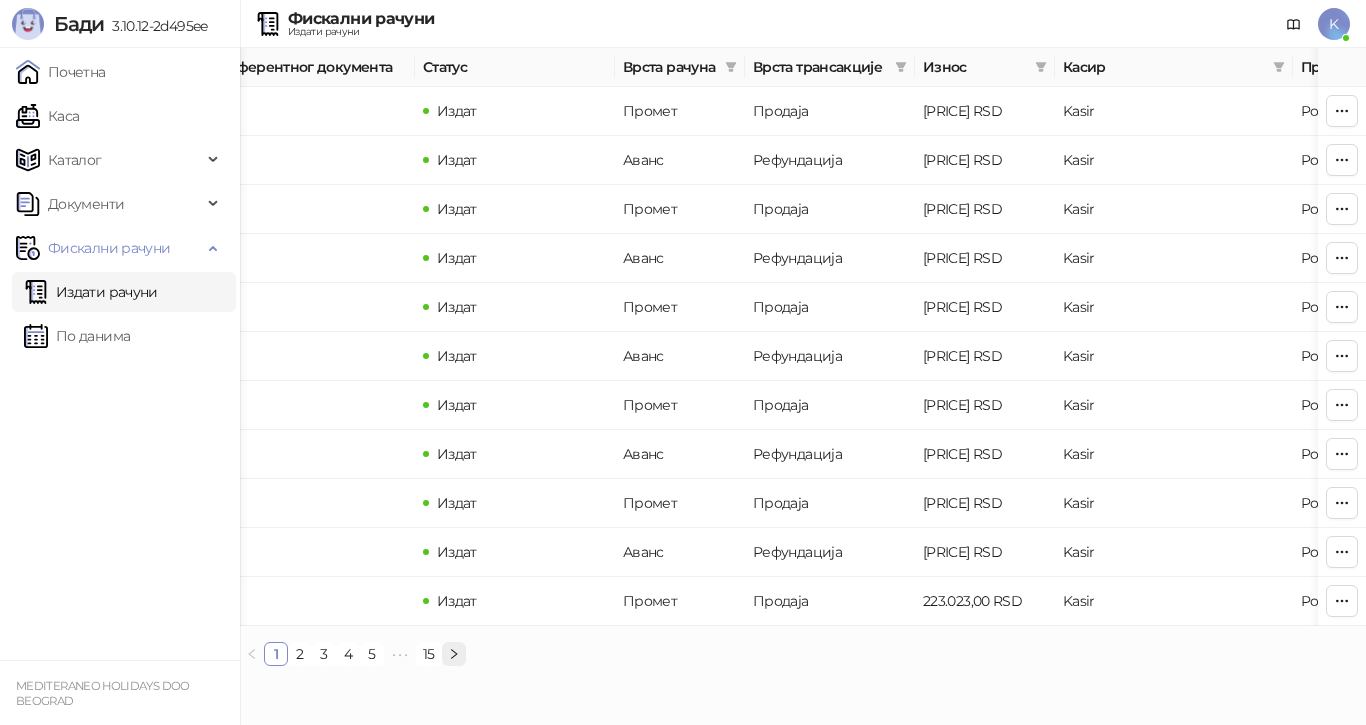click 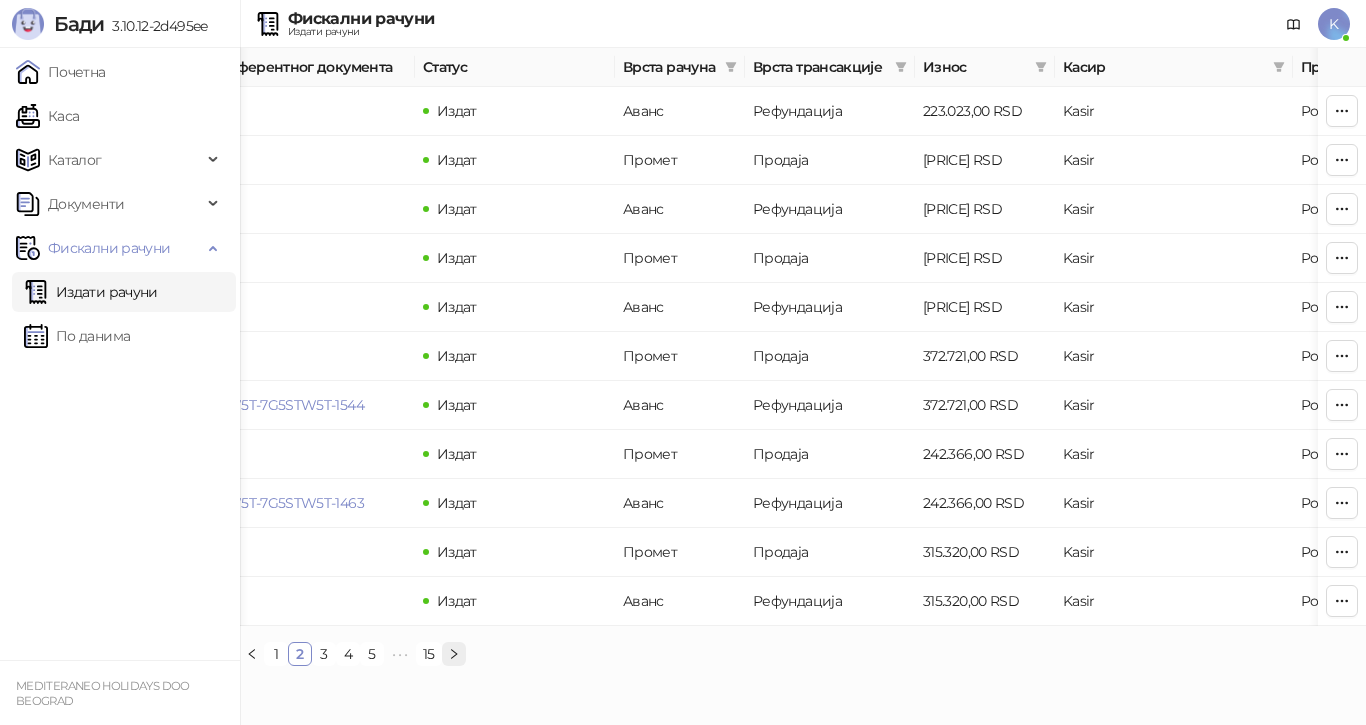 click 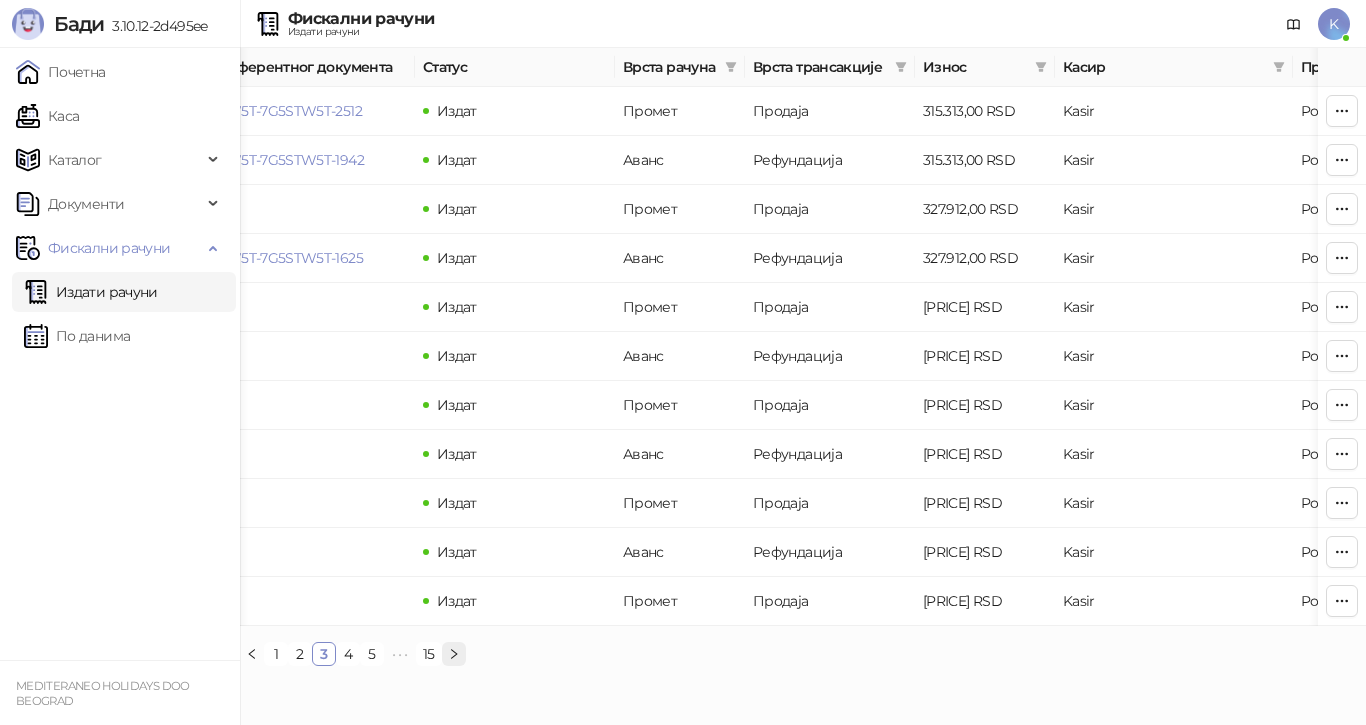 click 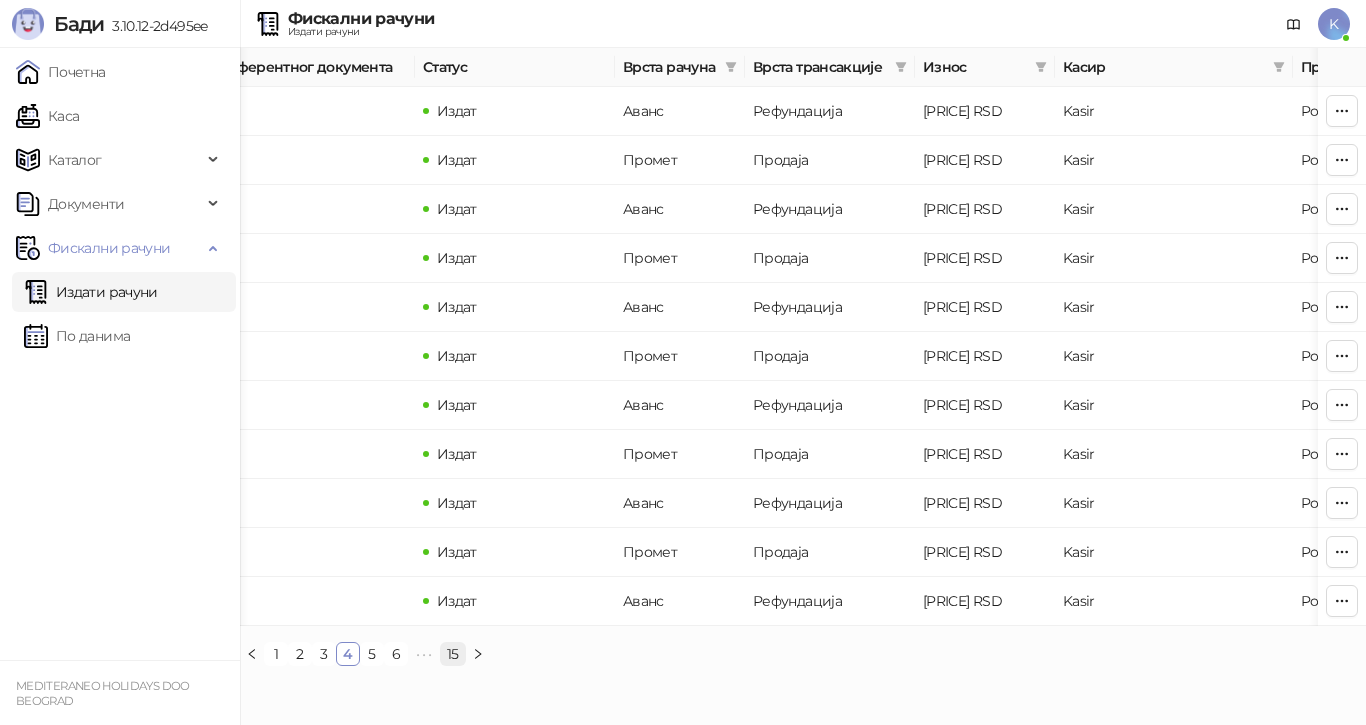 click on "15" at bounding box center [453, 654] 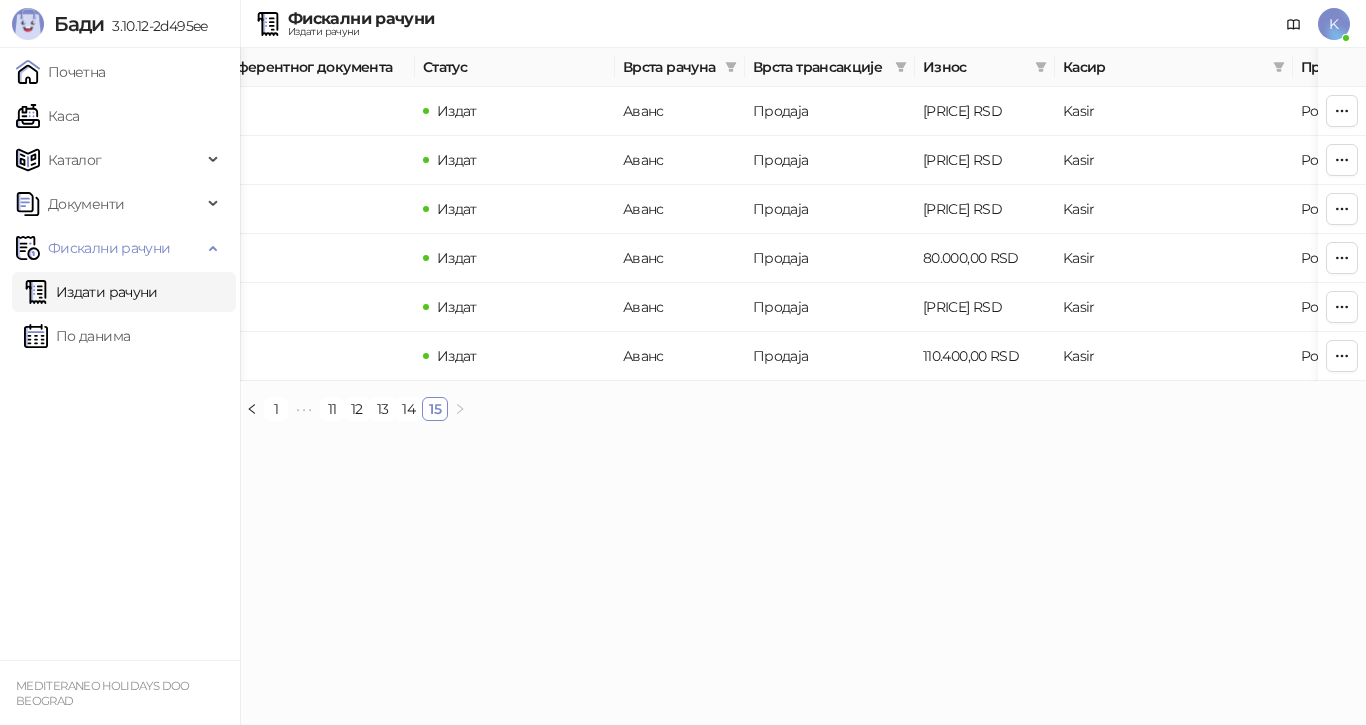 click on "Бади [ID] Почетна Каса Каталог Документи Фискални рачуни Издати рачуни По данима MEDITERANEO HOLIDAYS DOO BEOGRAD Фискални рачуни Издати рачуни K  Број рачуна Датум и време Број референтног документа Статус Врста рачуна Врста трансакције Износ Касир Продајно место                     [ID] [DATE] [TIME] Издат Аванс Продаја [PRICE] RSD Kasir   Poslovnica YBC [ID] [DATE] [TIME] Издат Аванс Продаја [PRICE] RSD Kasir   Poslovnica YBC [ID] [DATE] [TIME] Издат Аванс Продаја [PRICE] RSD Kasir   Poslovnica YBC [ID] [DATE] [TIME] Издат Аванс Продаја [PRICE] RSD Kasir   Poslovnica YBC [ID] [DATE] [TIME] Kasir   1" at bounding box center (683, 218) 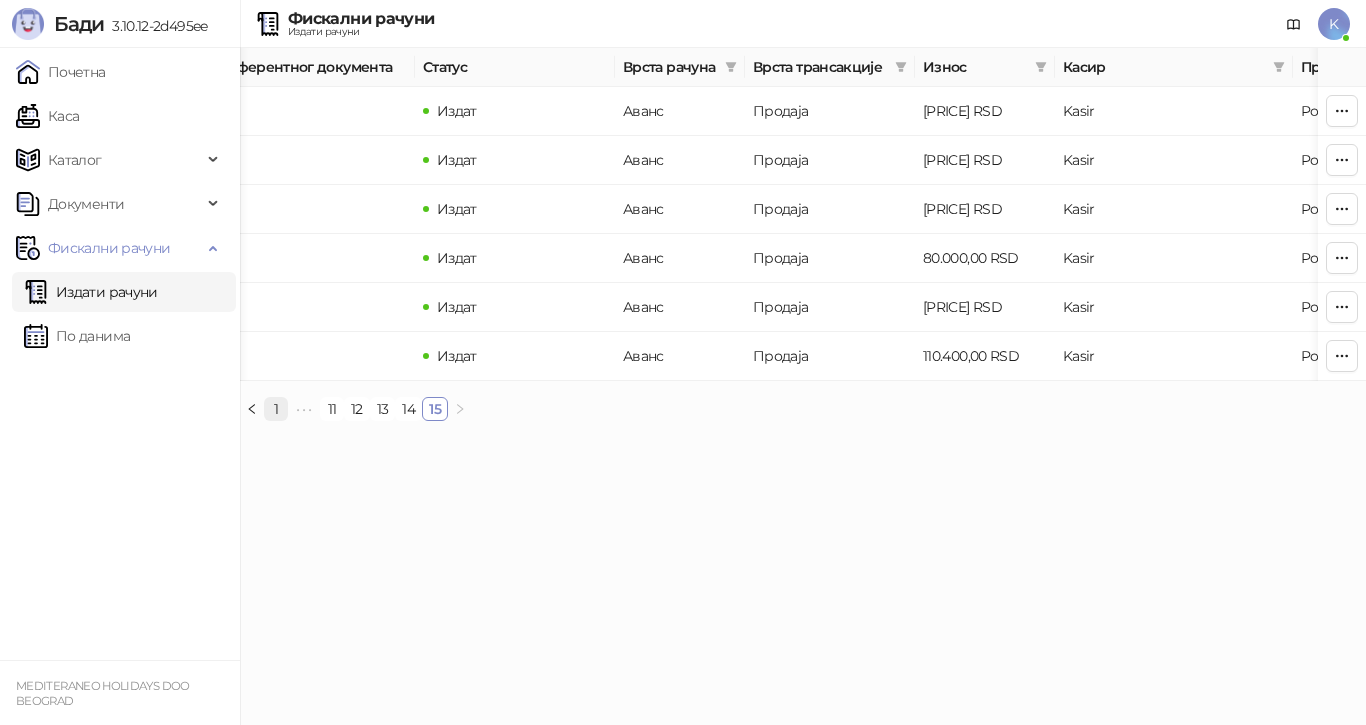 click on "1" at bounding box center (276, 409) 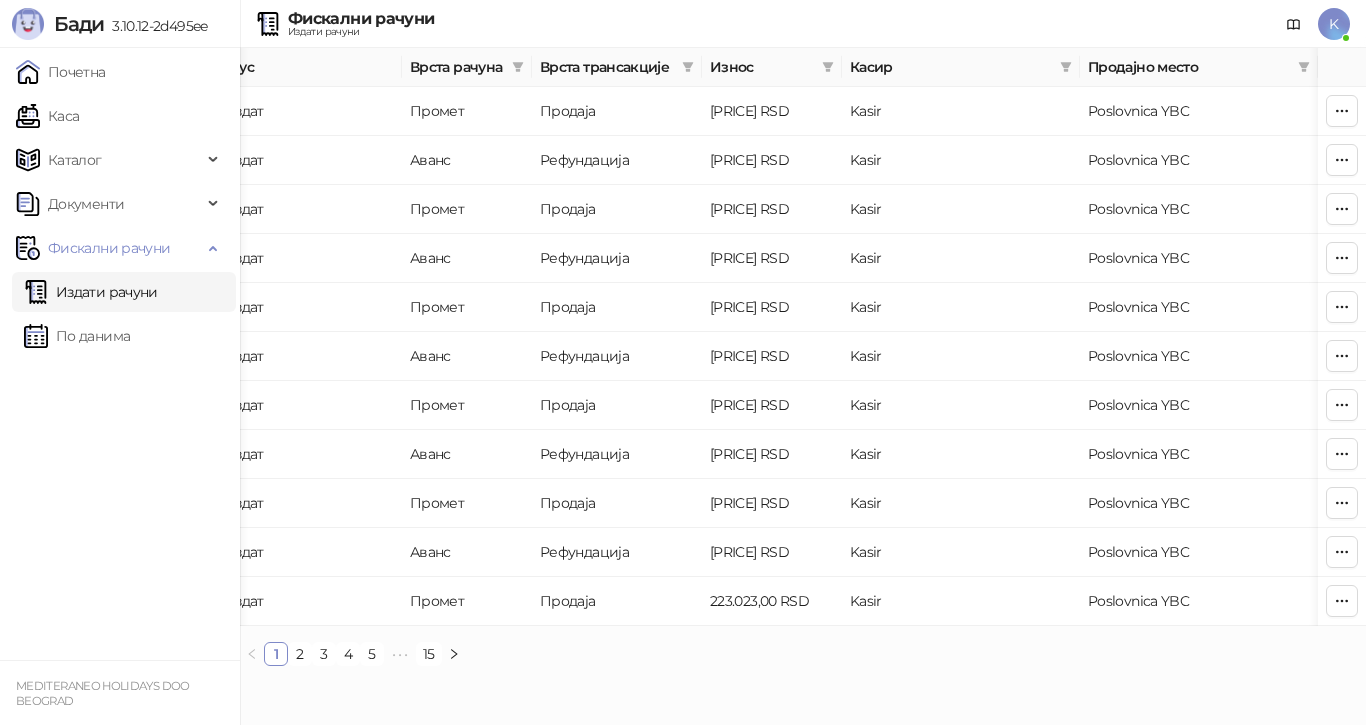 scroll, scrollTop: 0, scrollLeft: 0, axis: both 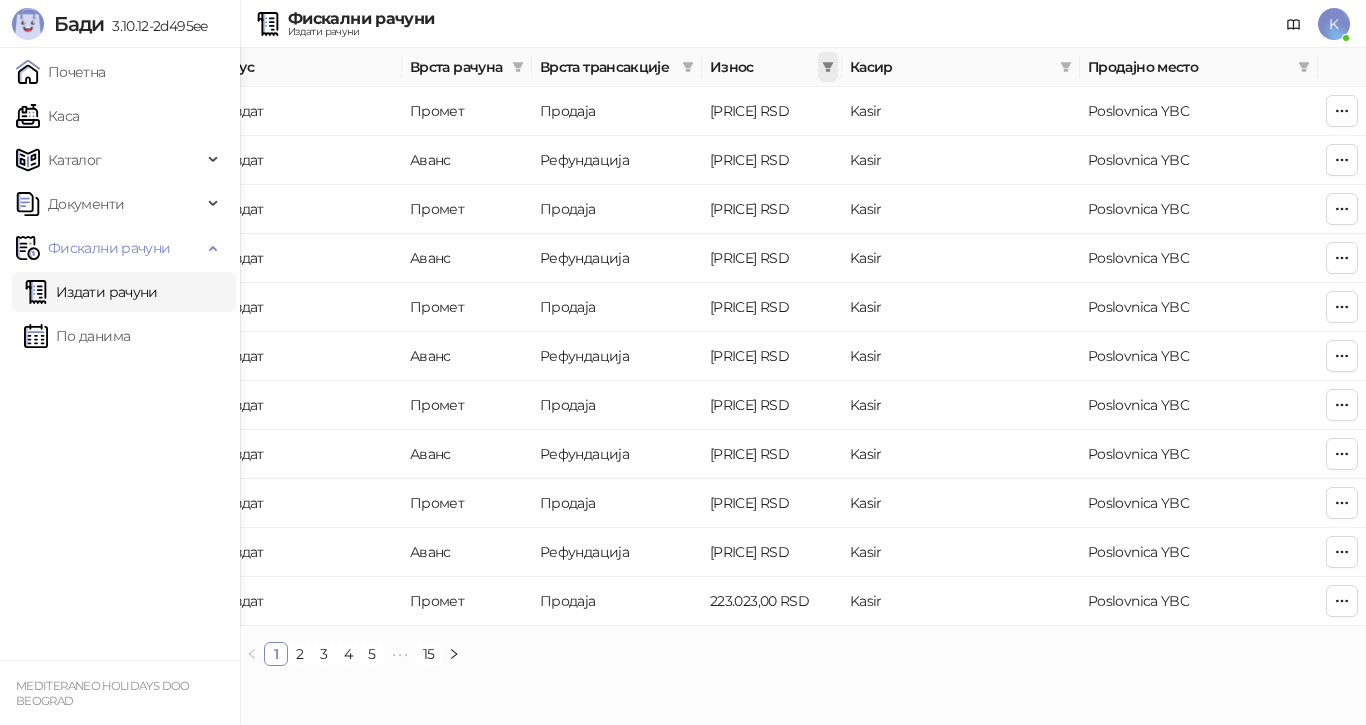 click 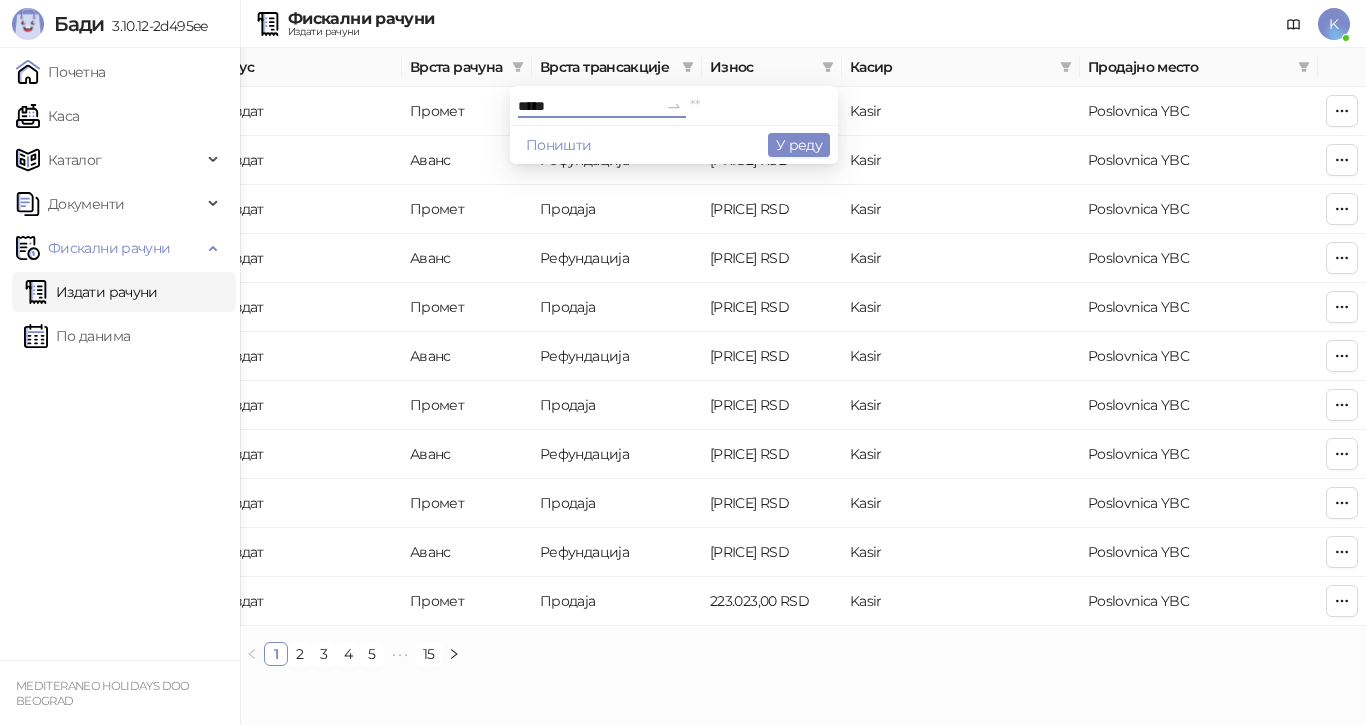 type on "*****" 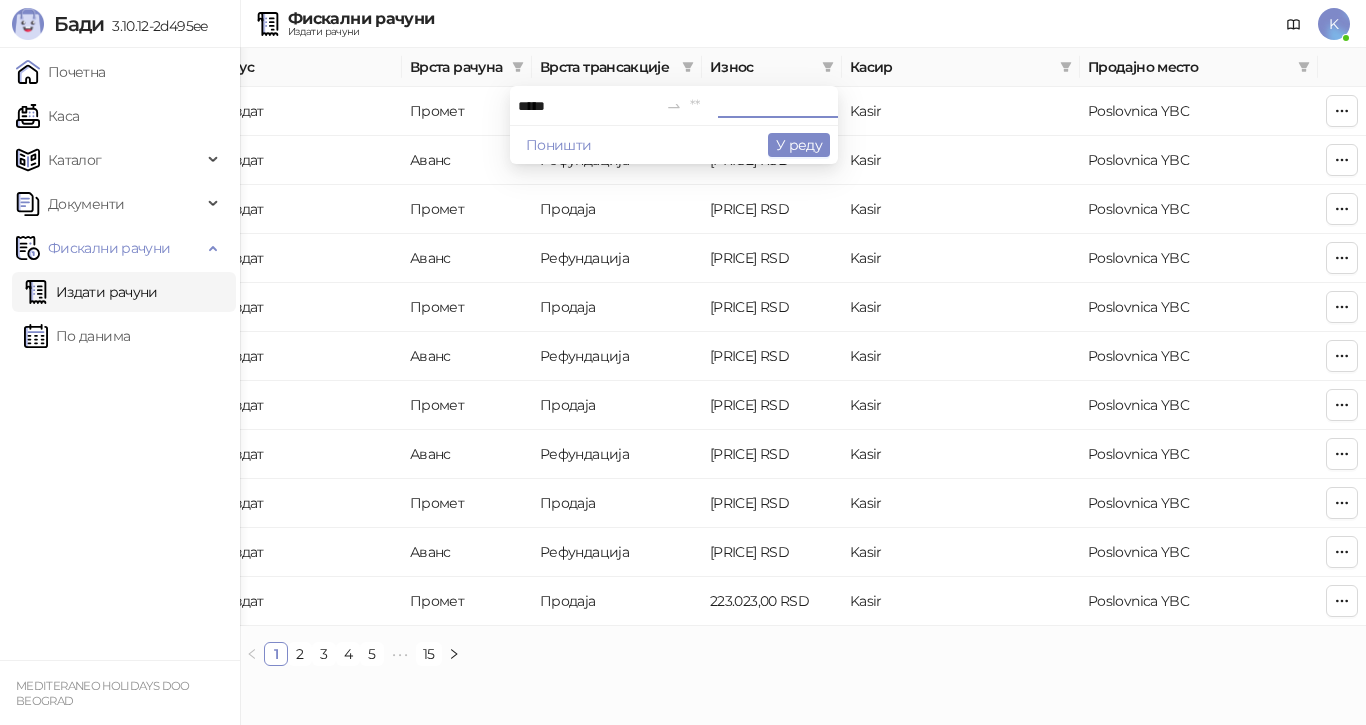 click at bounding box center (760, 106) 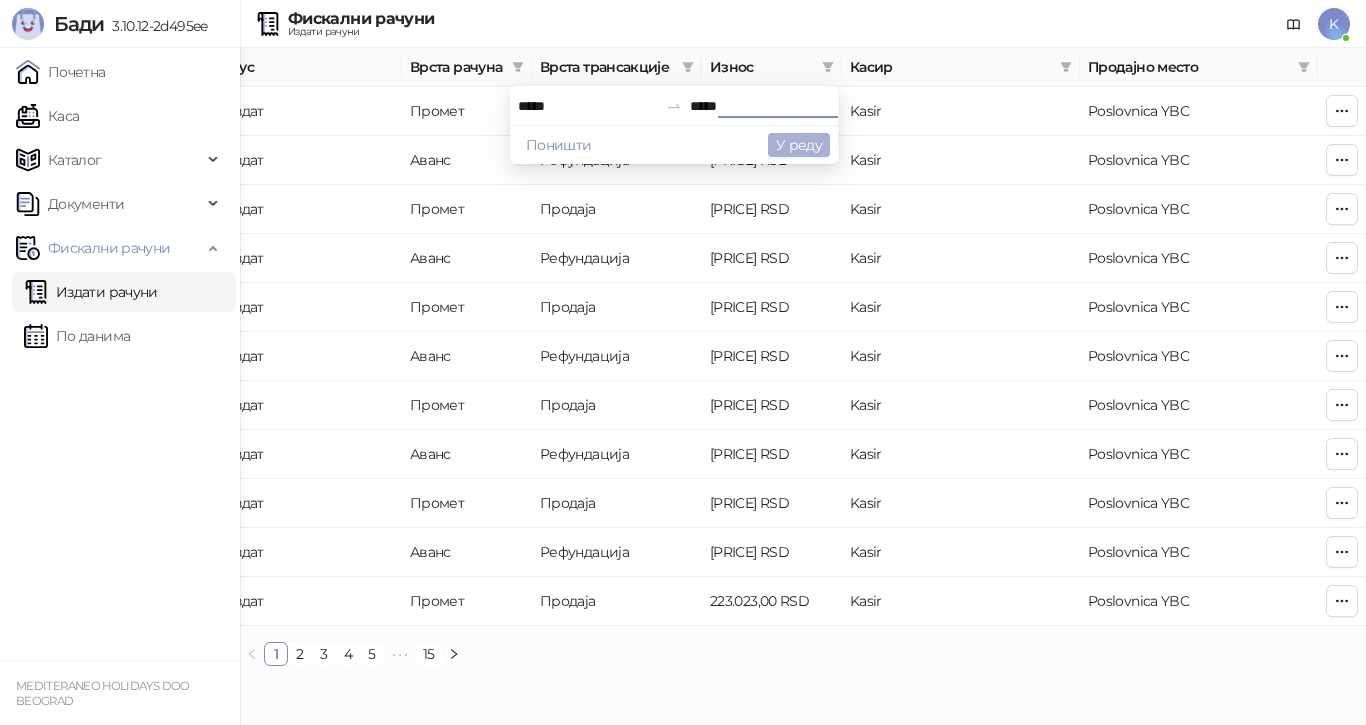 type on "*****" 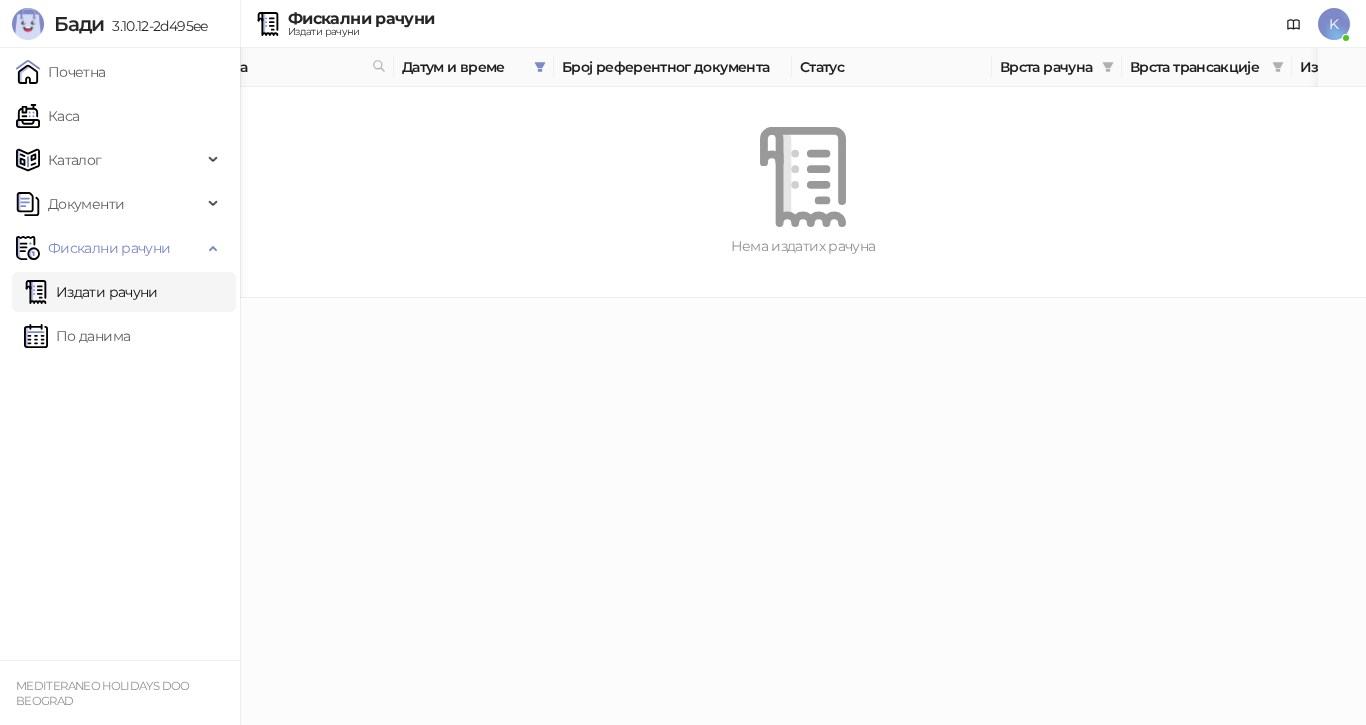 scroll, scrollTop: 0, scrollLeft: 0, axis: both 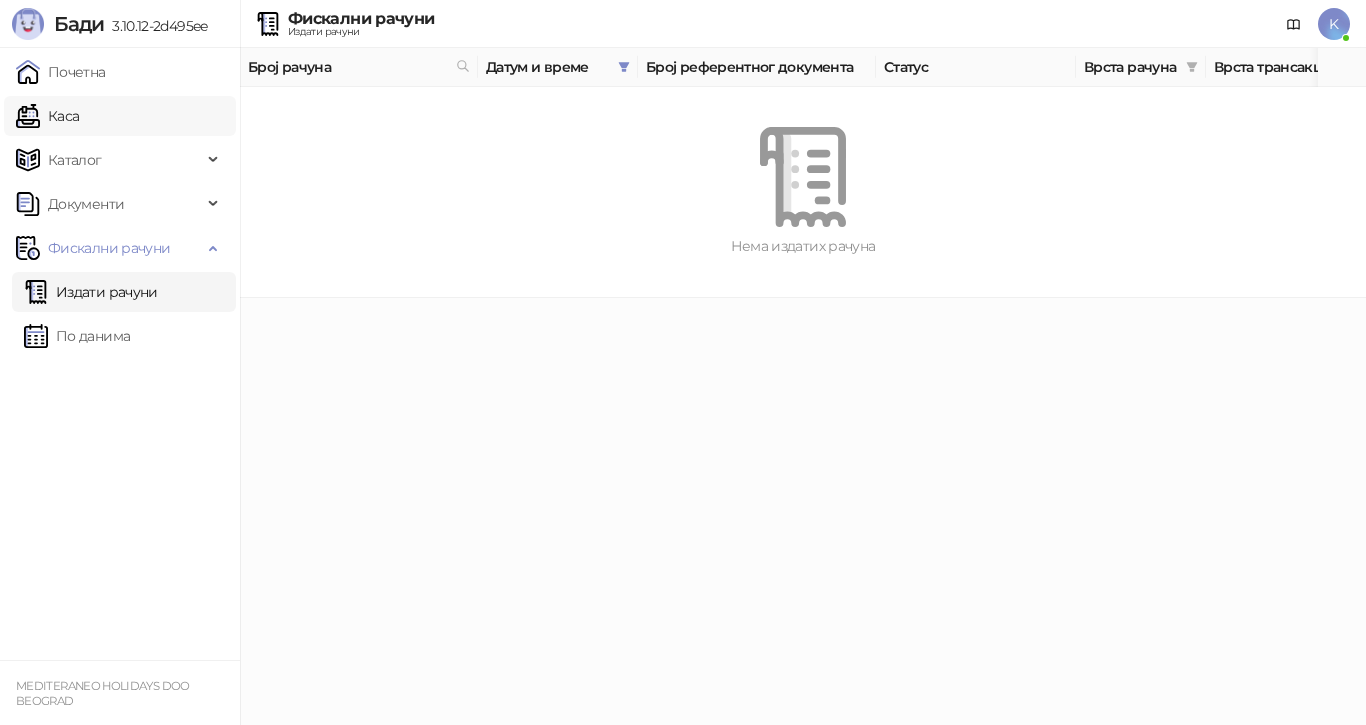 click on "Каса" at bounding box center (47, 116) 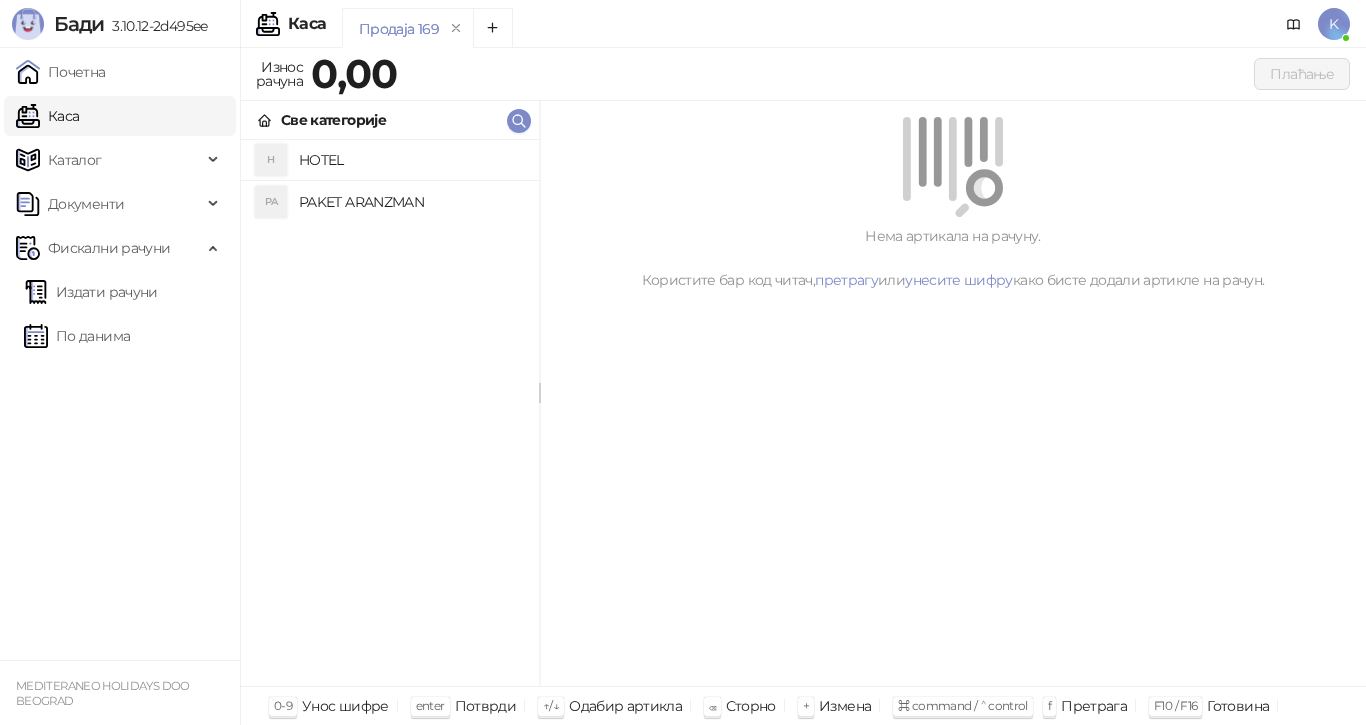 click on "PAKET ARANZMAN" at bounding box center (411, 202) 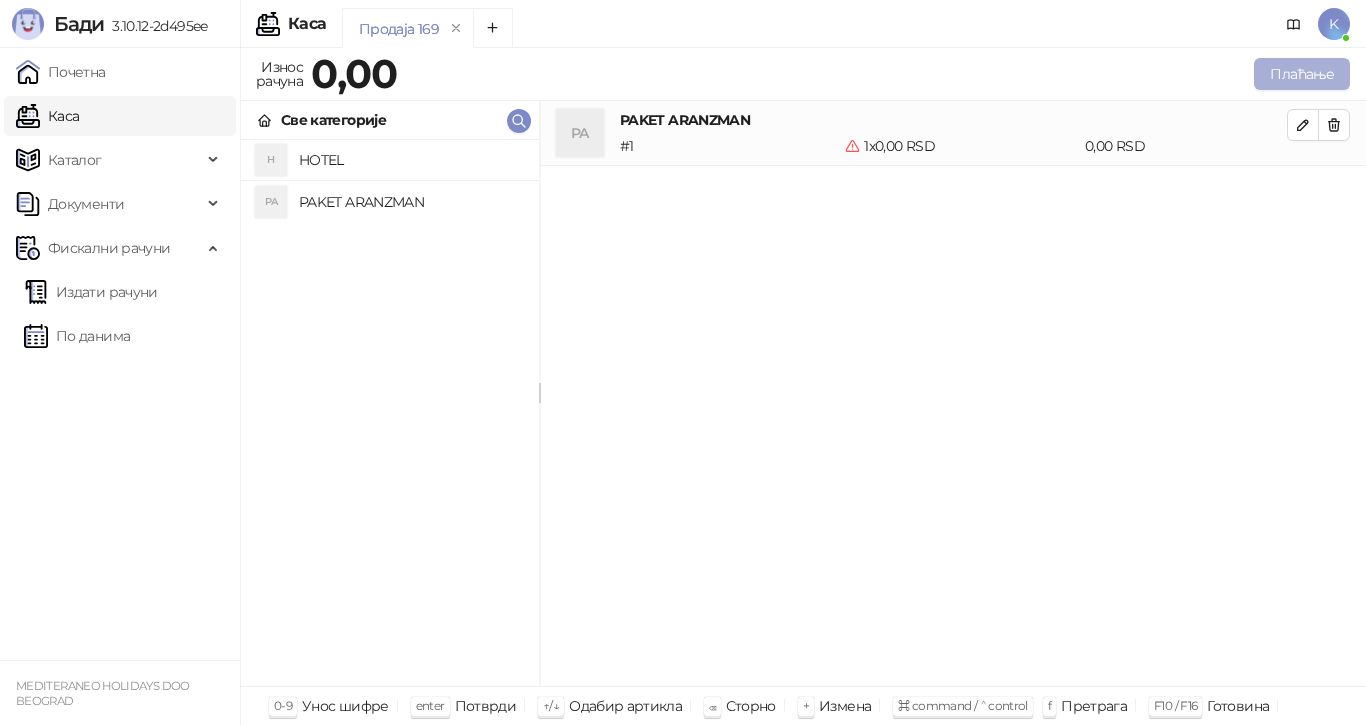 click on "Плаћање" at bounding box center (1302, 74) 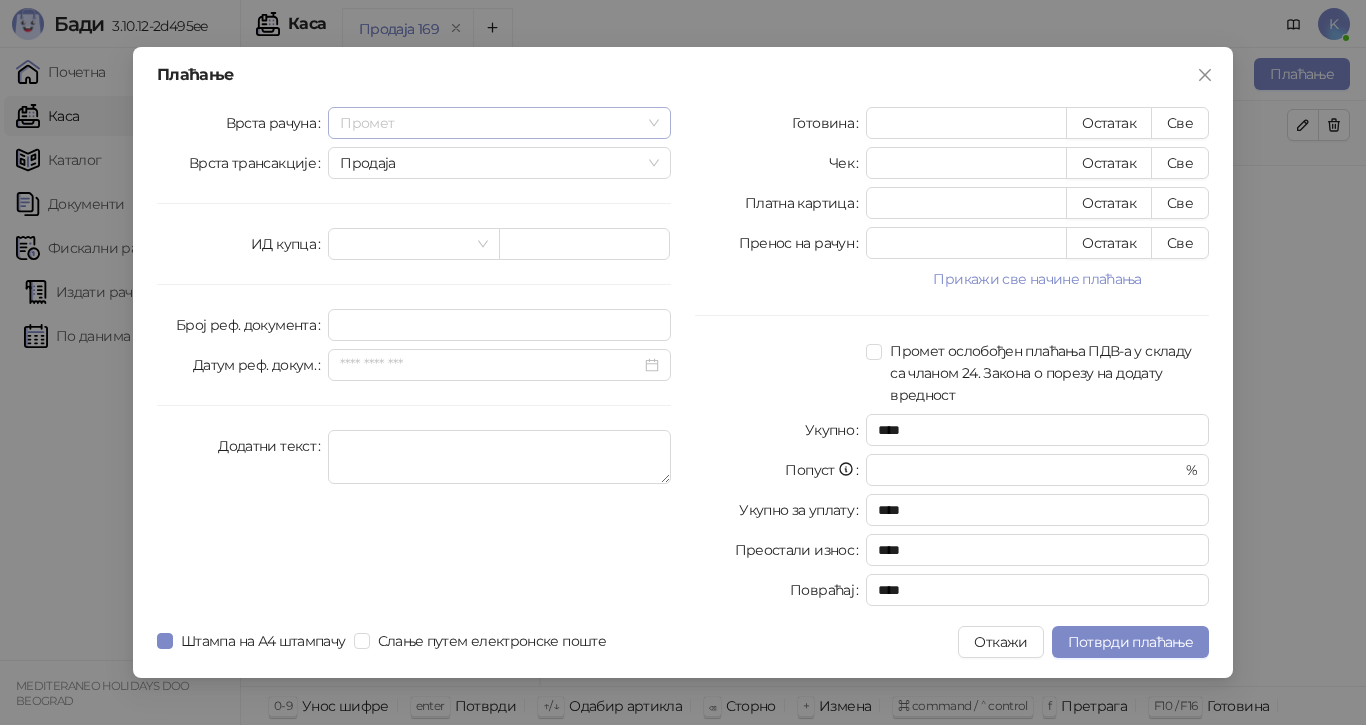 click on "Промет" at bounding box center (499, 123) 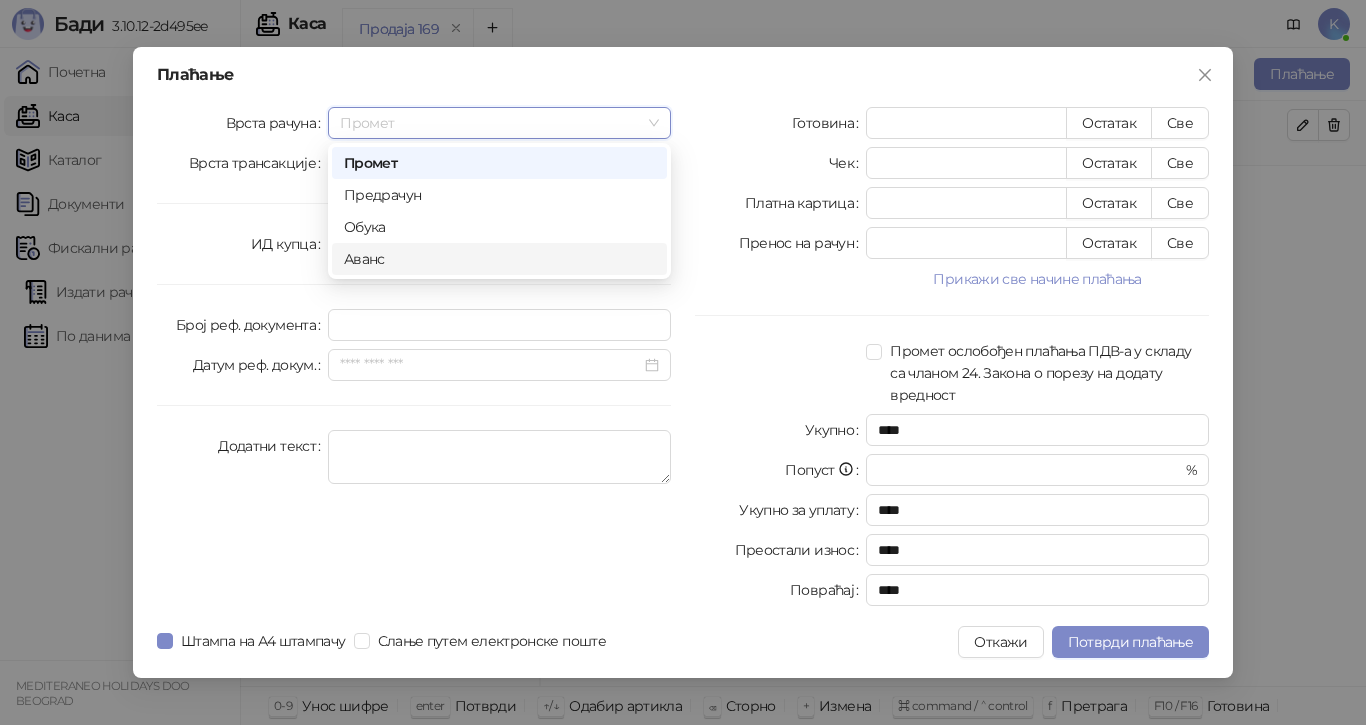 click on "Аванс" at bounding box center (499, 259) 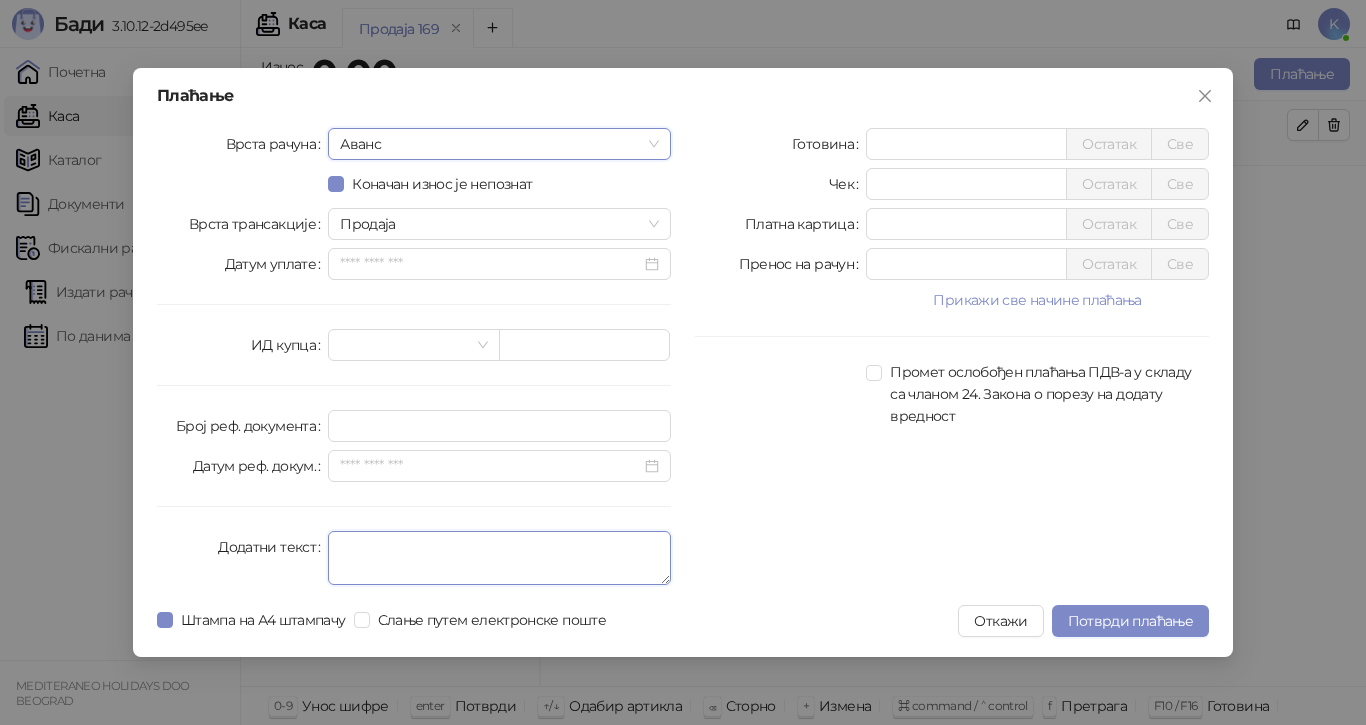 click on "Додатни текст" at bounding box center [499, 558] 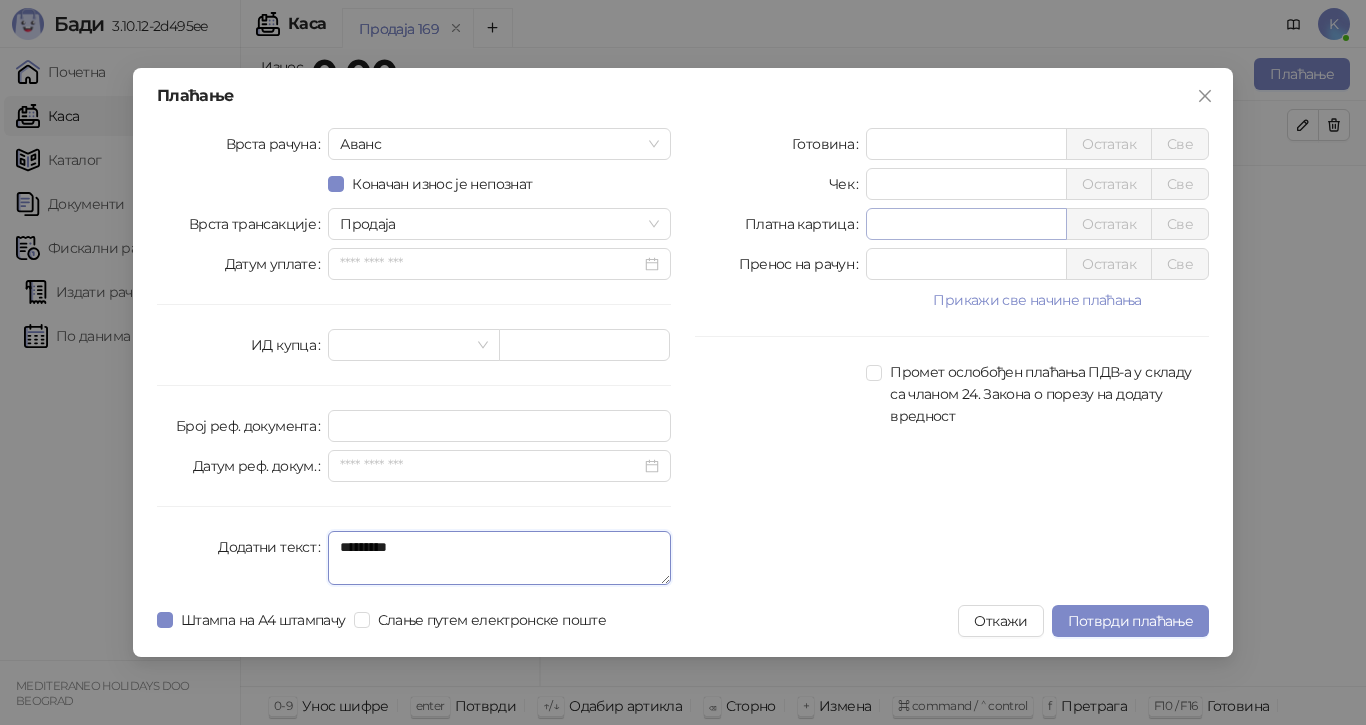 type on "*********" 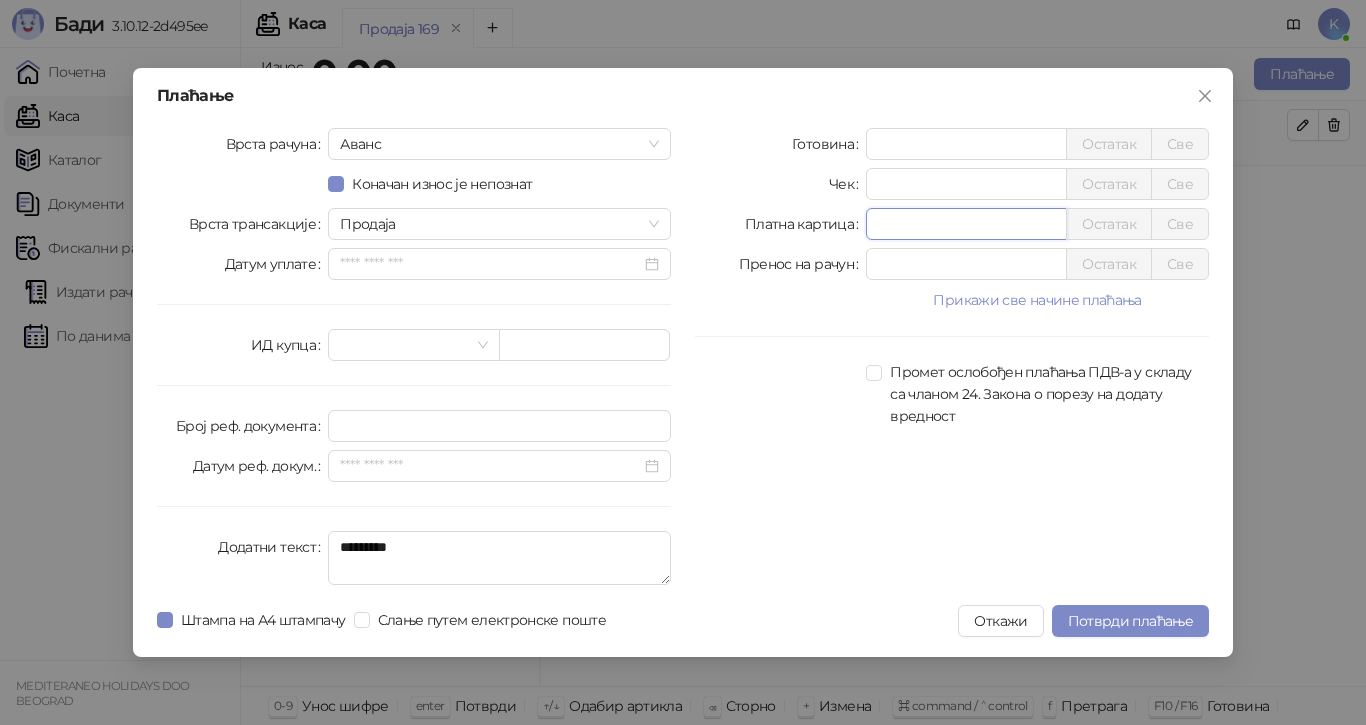drag, startPoint x: 893, startPoint y: 216, endPoint x: 831, endPoint y: 216, distance: 62 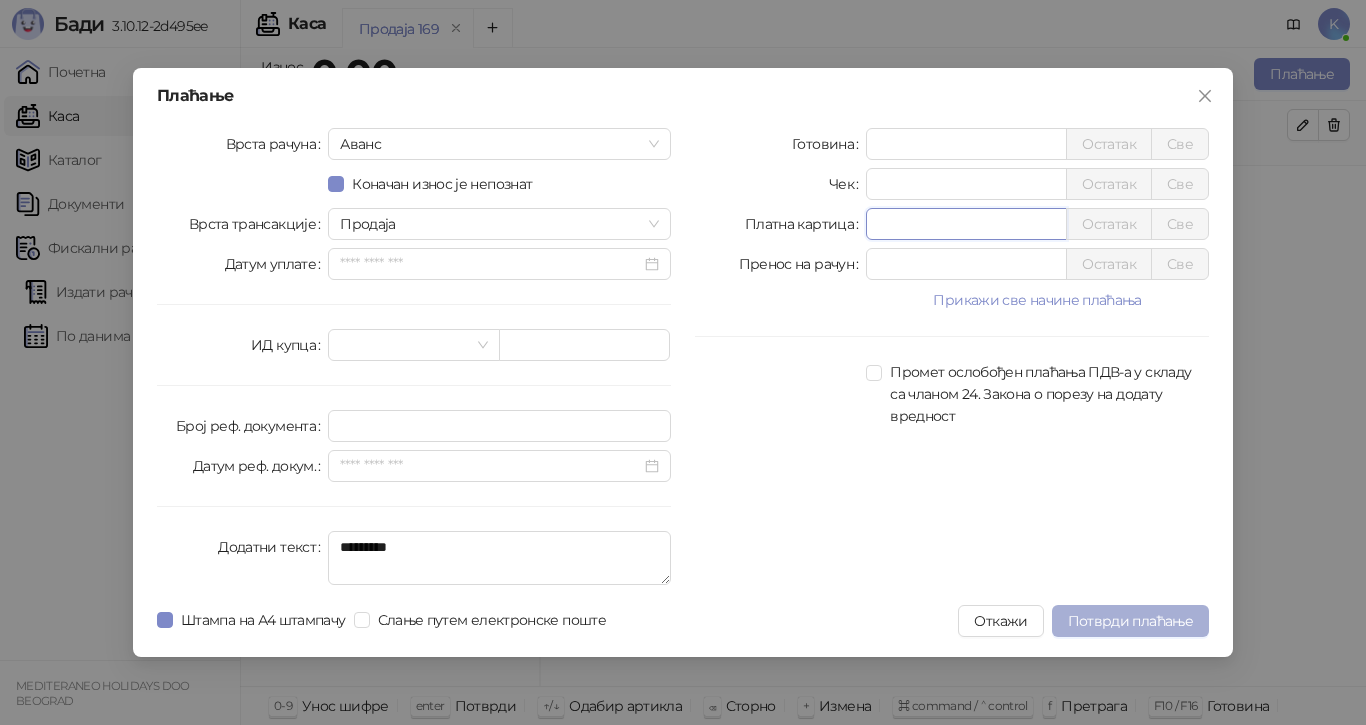 type on "*****" 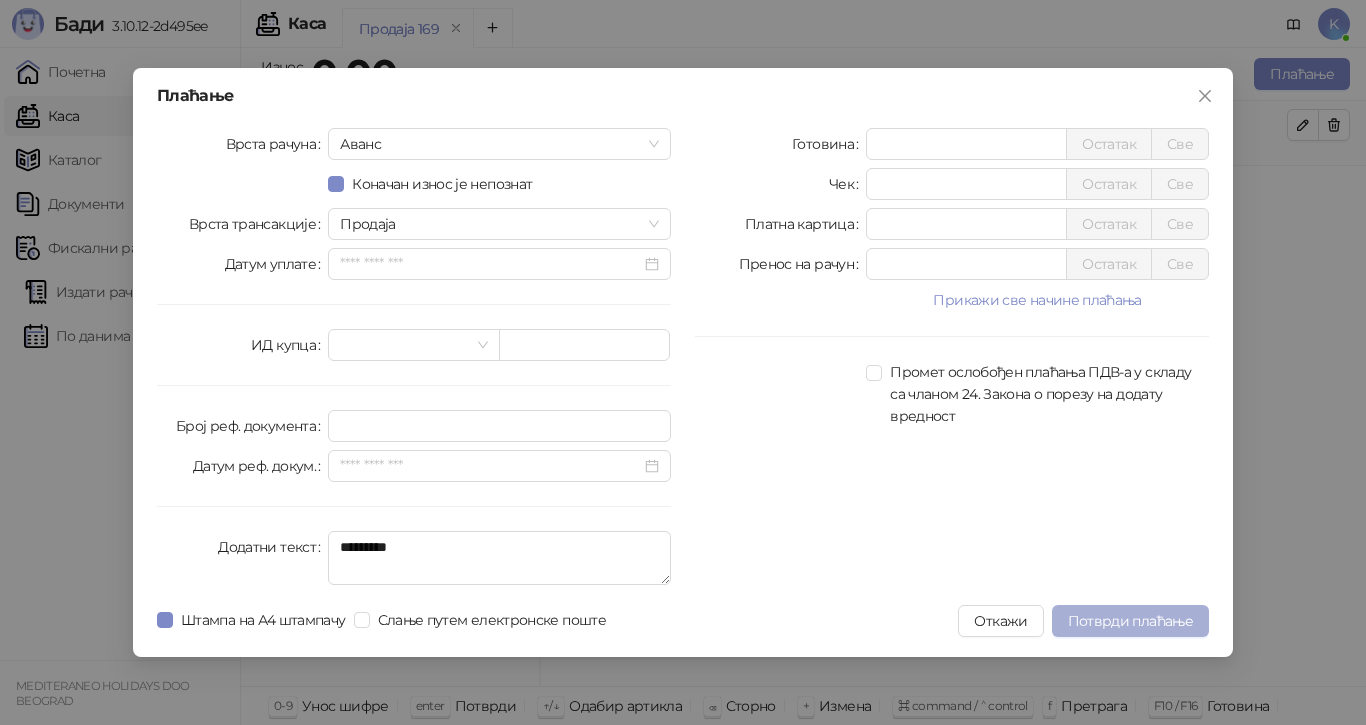 click on "Потврди плаћање" at bounding box center (1130, 621) 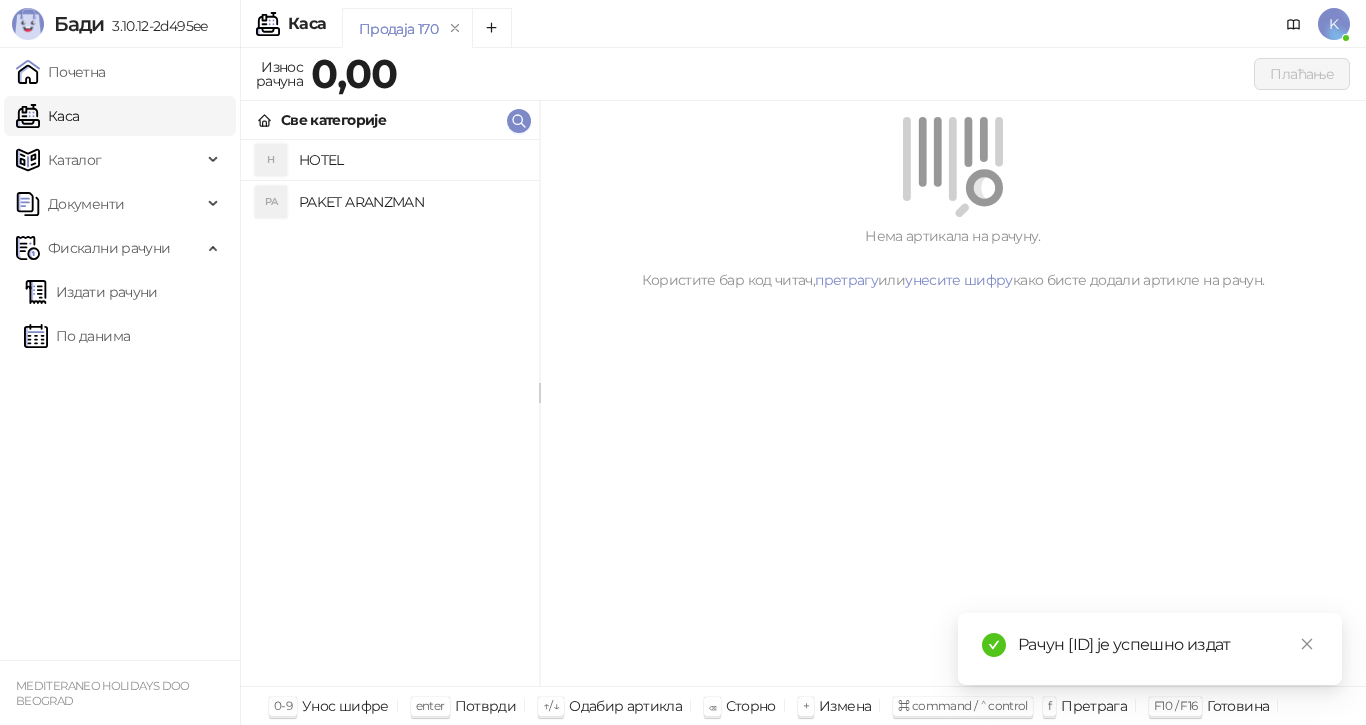 drag, startPoint x: 1066, startPoint y: 619, endPoint x: 1260, endPoint y: 622, distance: 194.0232 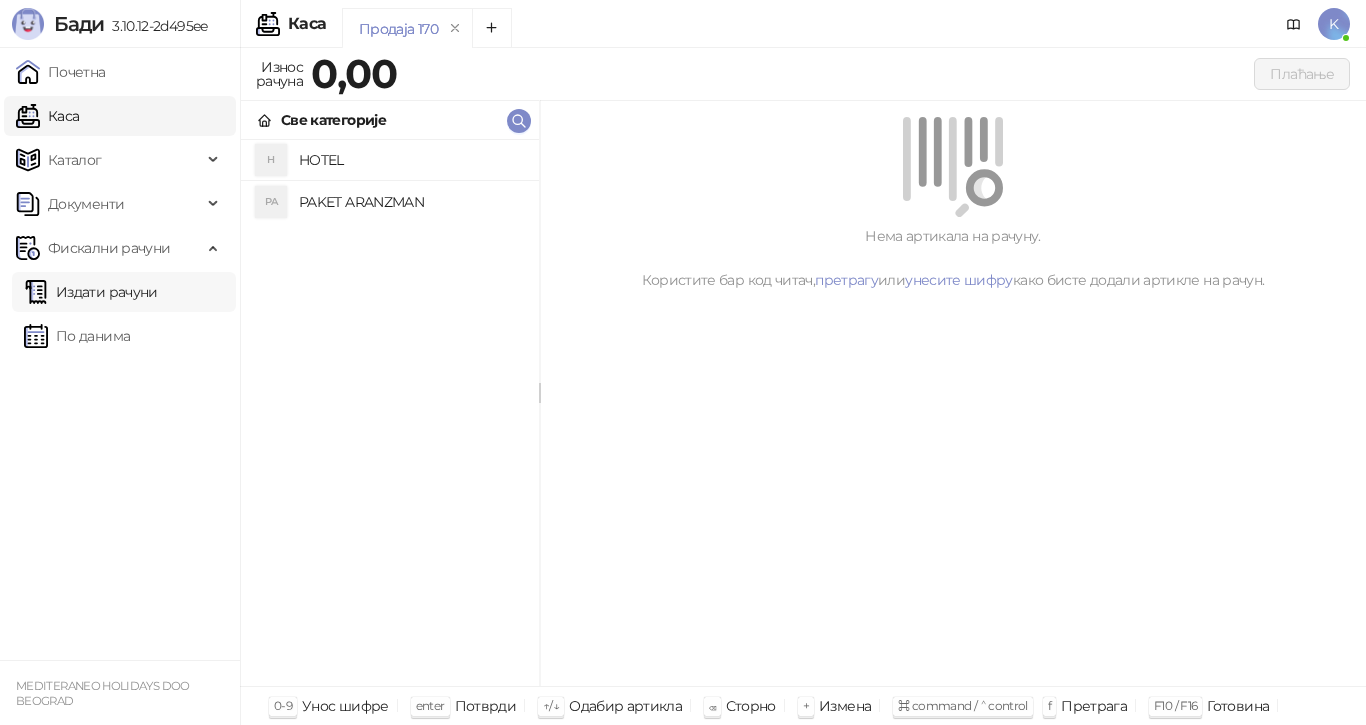 click on "Издати рачуни" at bounding box center [91, 292] 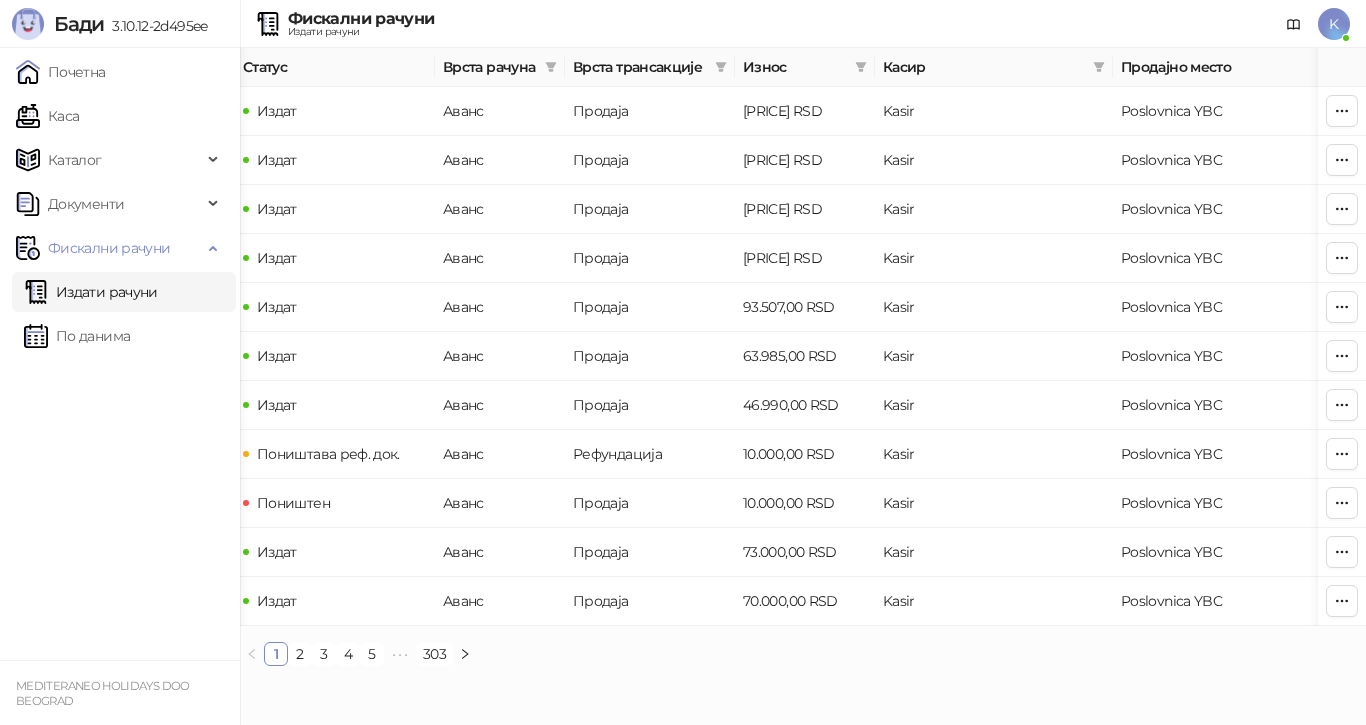 scroll, scrollTop: 0, scrollLeft: 666, axis: horizontal 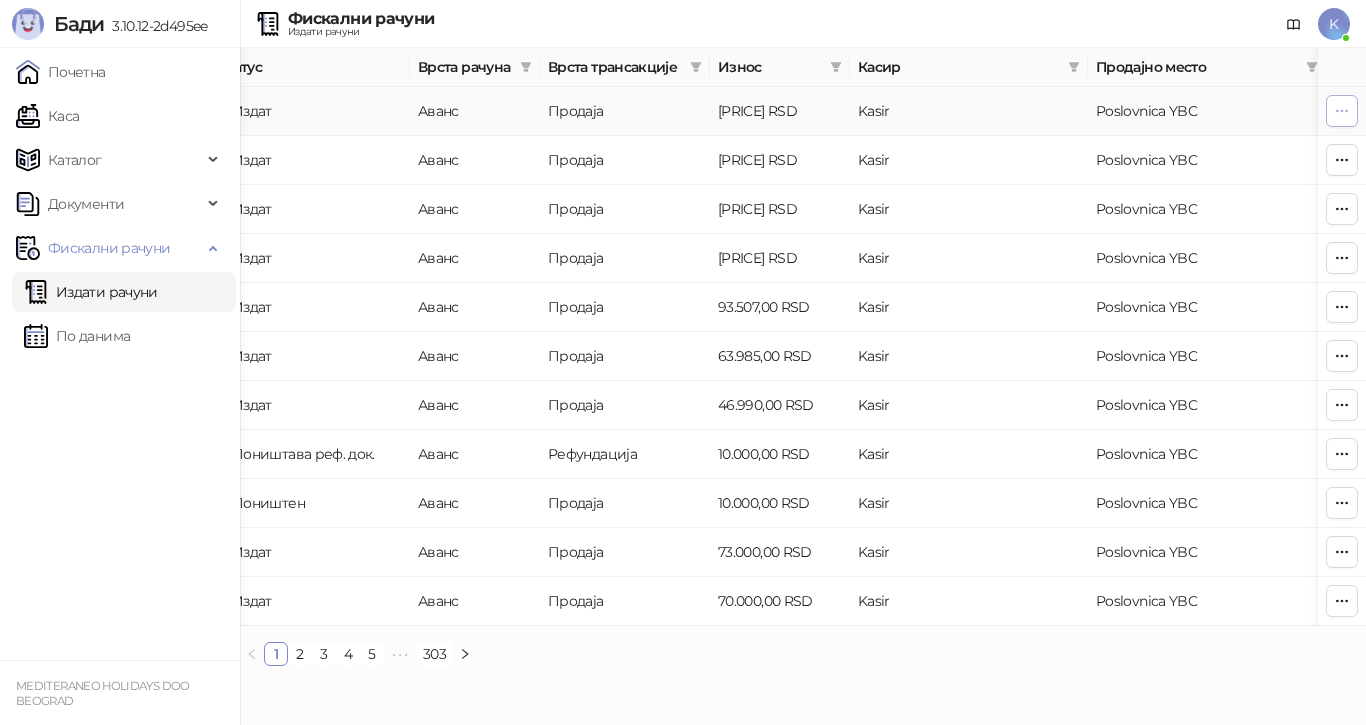 click 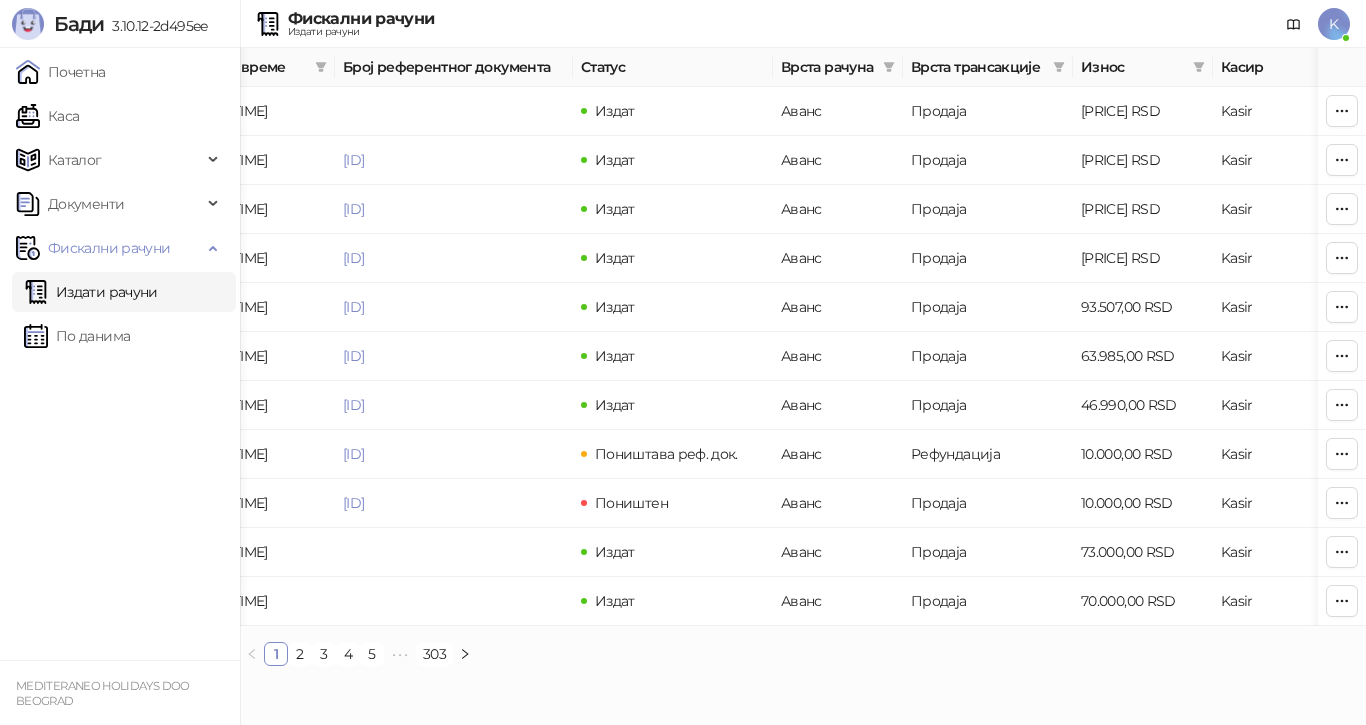 scroll, scrollTop: 0, scrollLeft: 0, axis: both 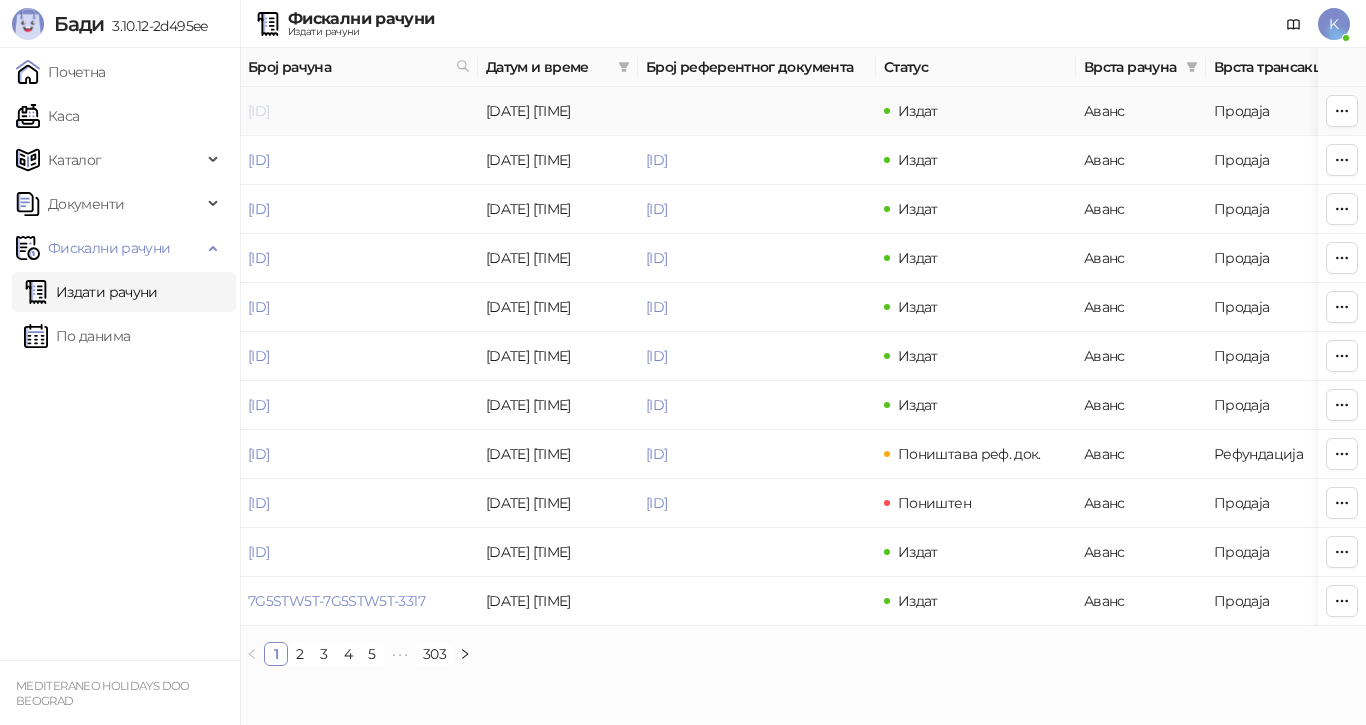 click on "[ID]" at bounding box center [258, 111] 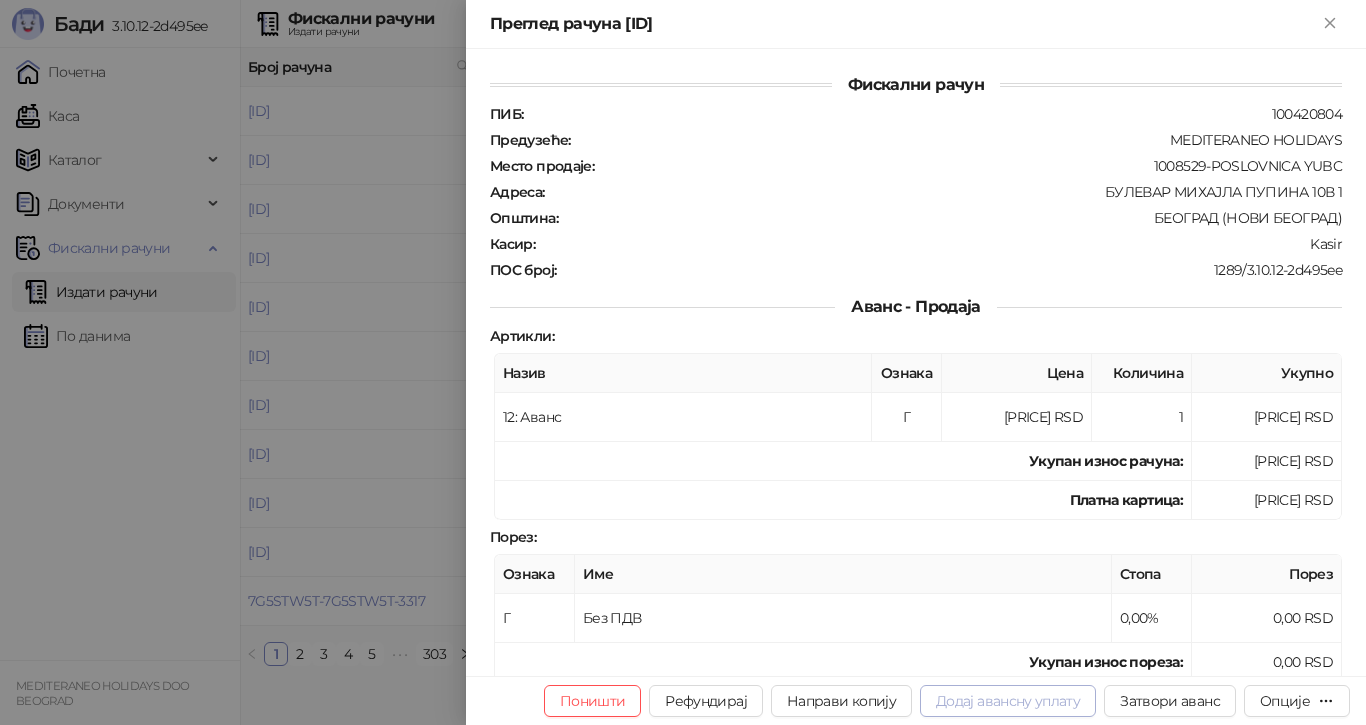 click on "Додај авансну уплату" at bounding box center [1008, 701] 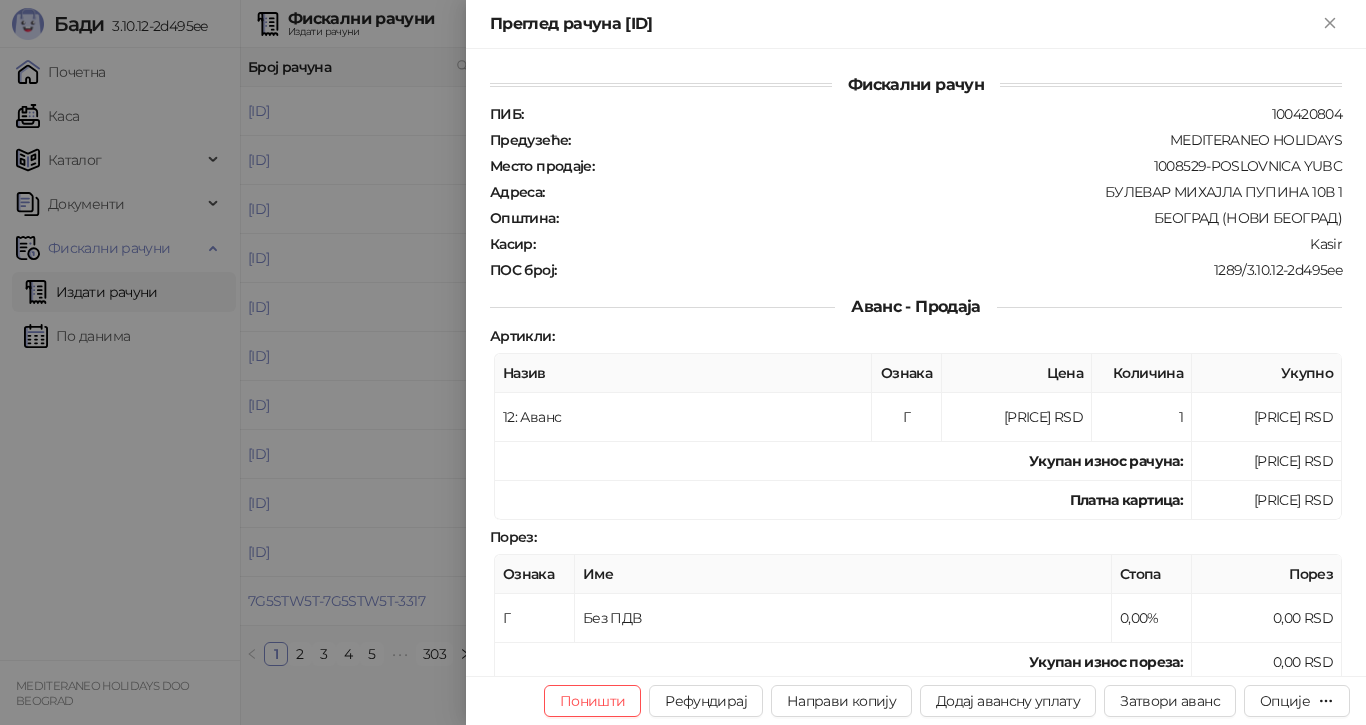 type on "**********" 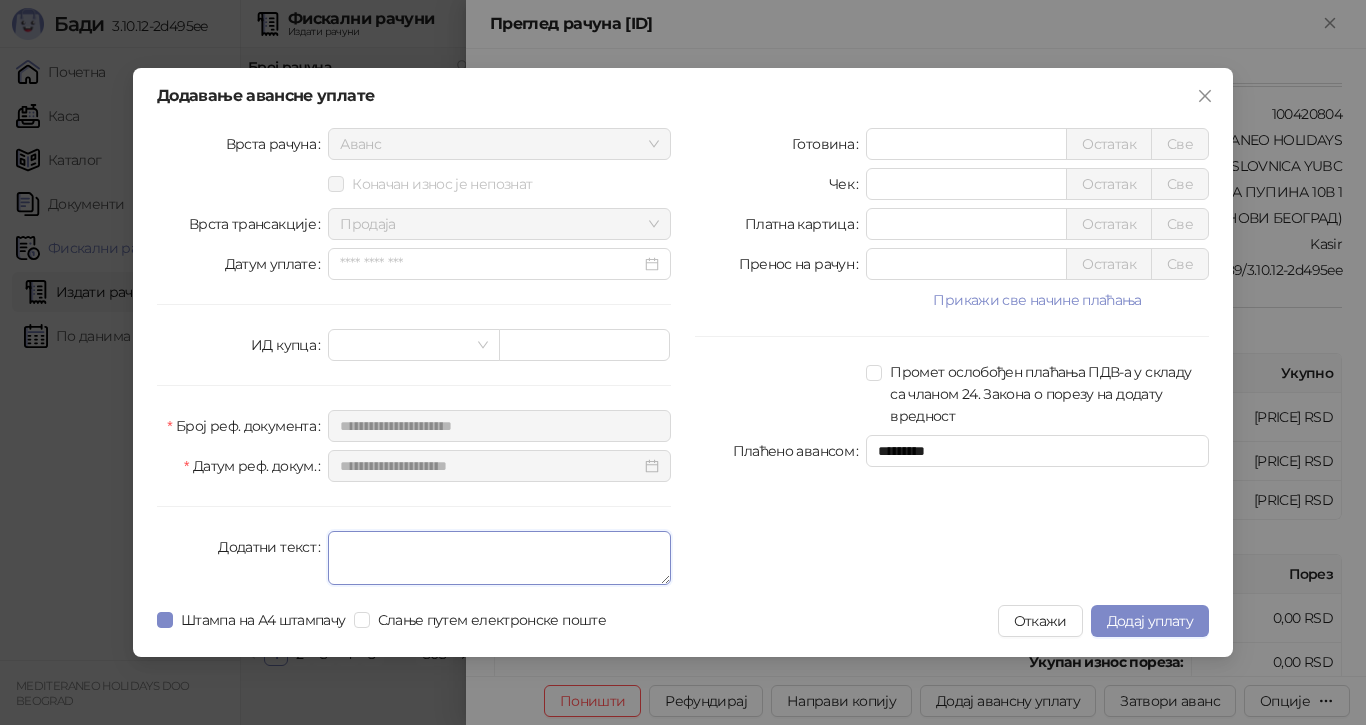 click on "Додатни текст" at bounding box center [499, 558] 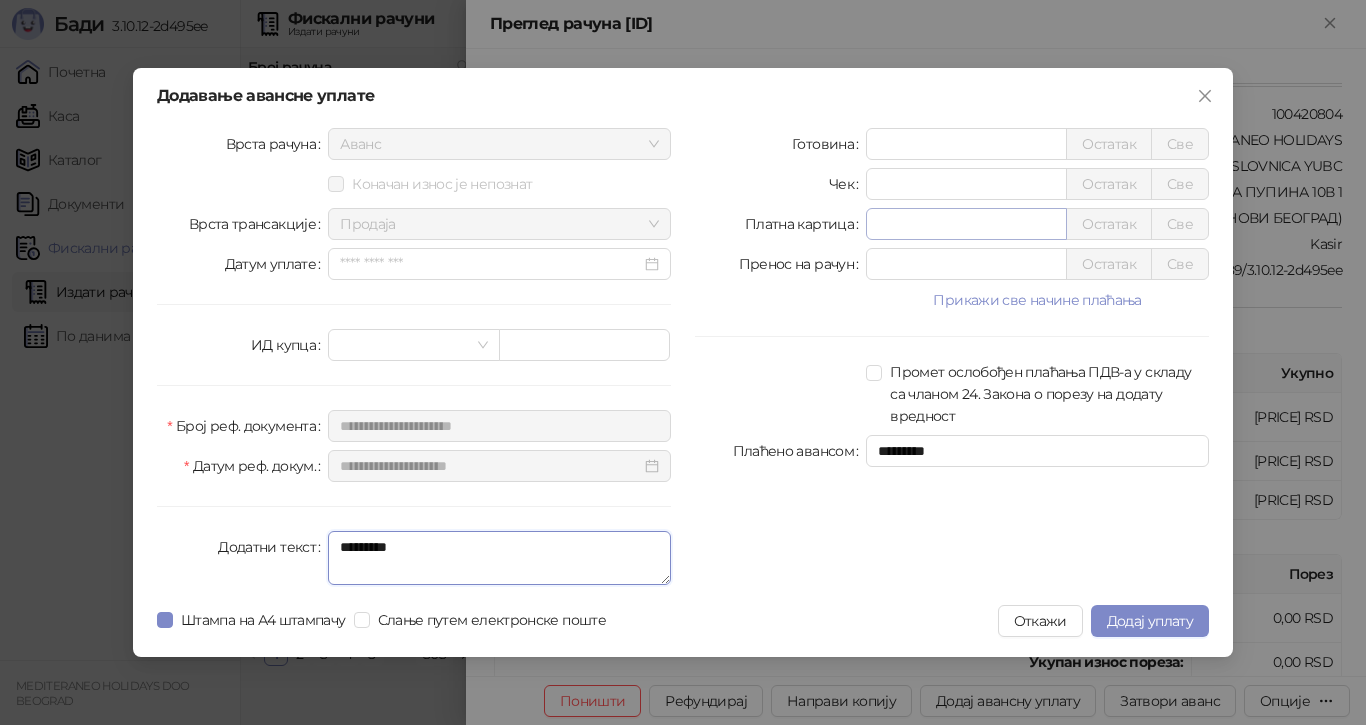 type on "*********" 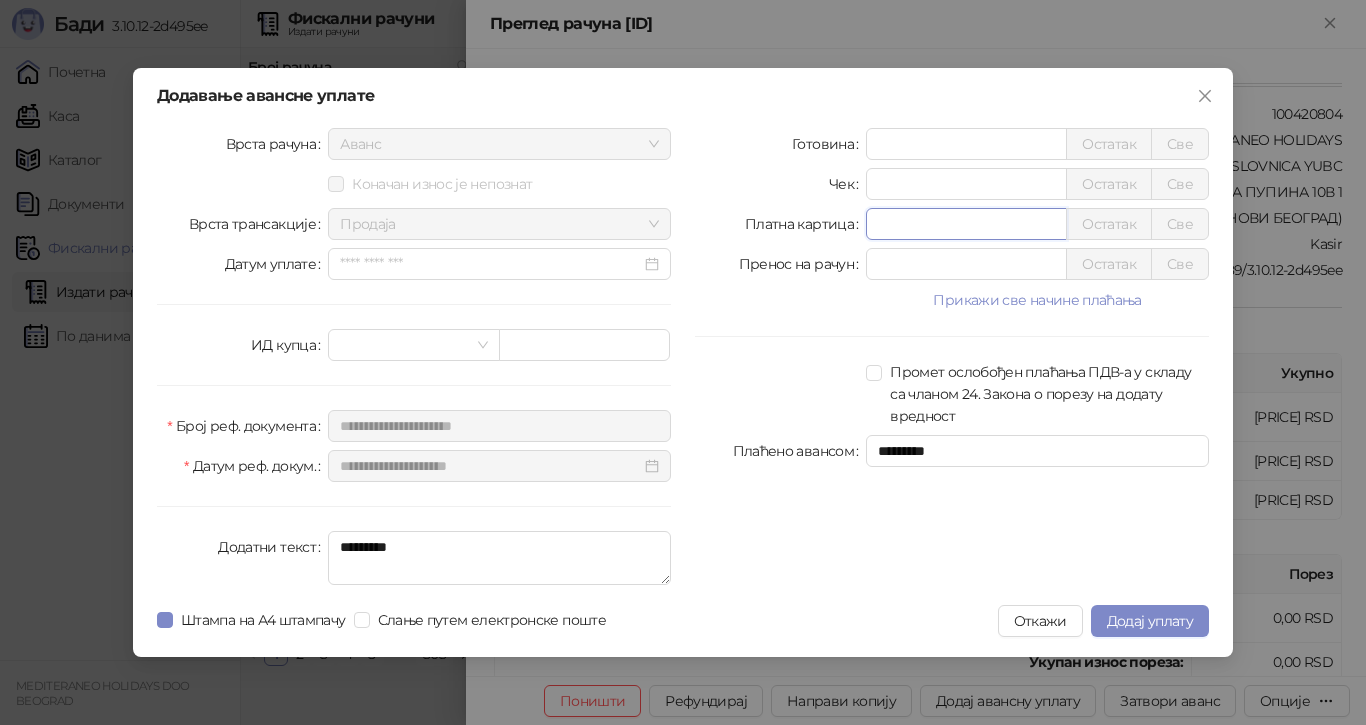 drag, startPoint x: 895, startPoint y: 222, endPoint x: 818, endPoint y: 221, distance: 77.00649 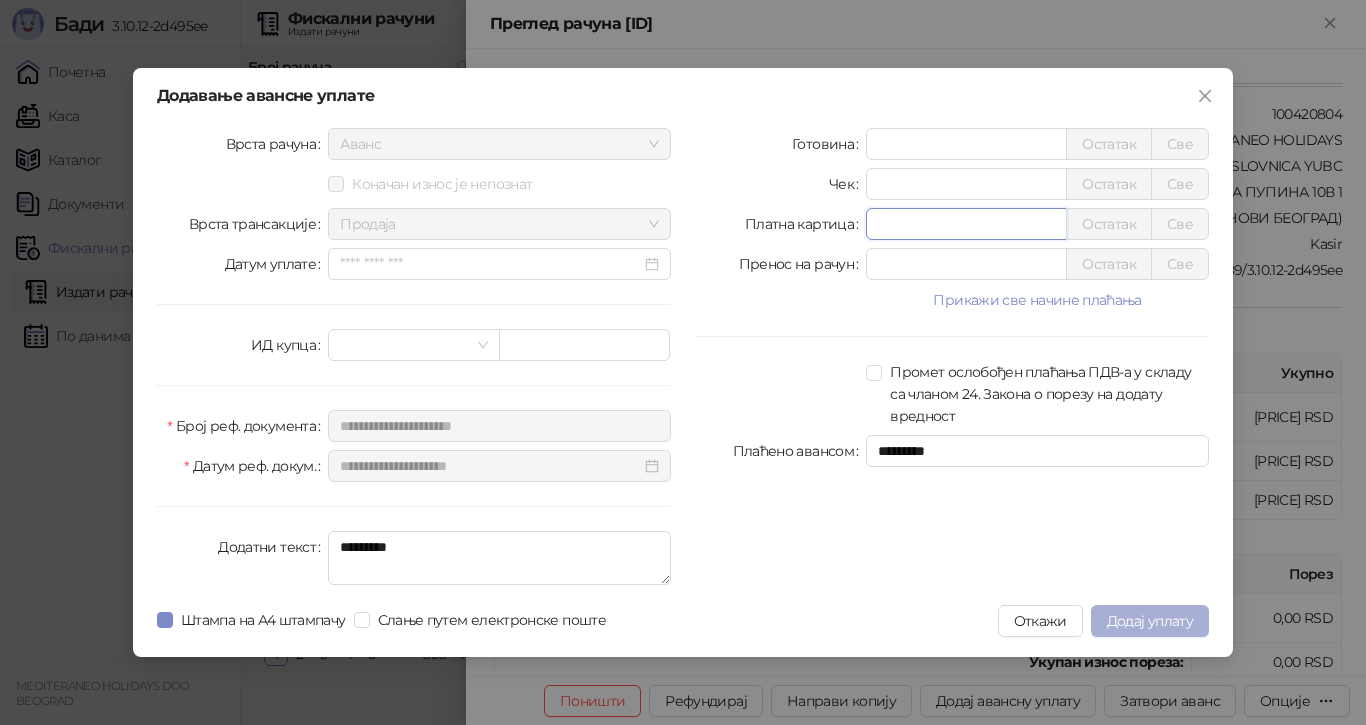 type on "*****" 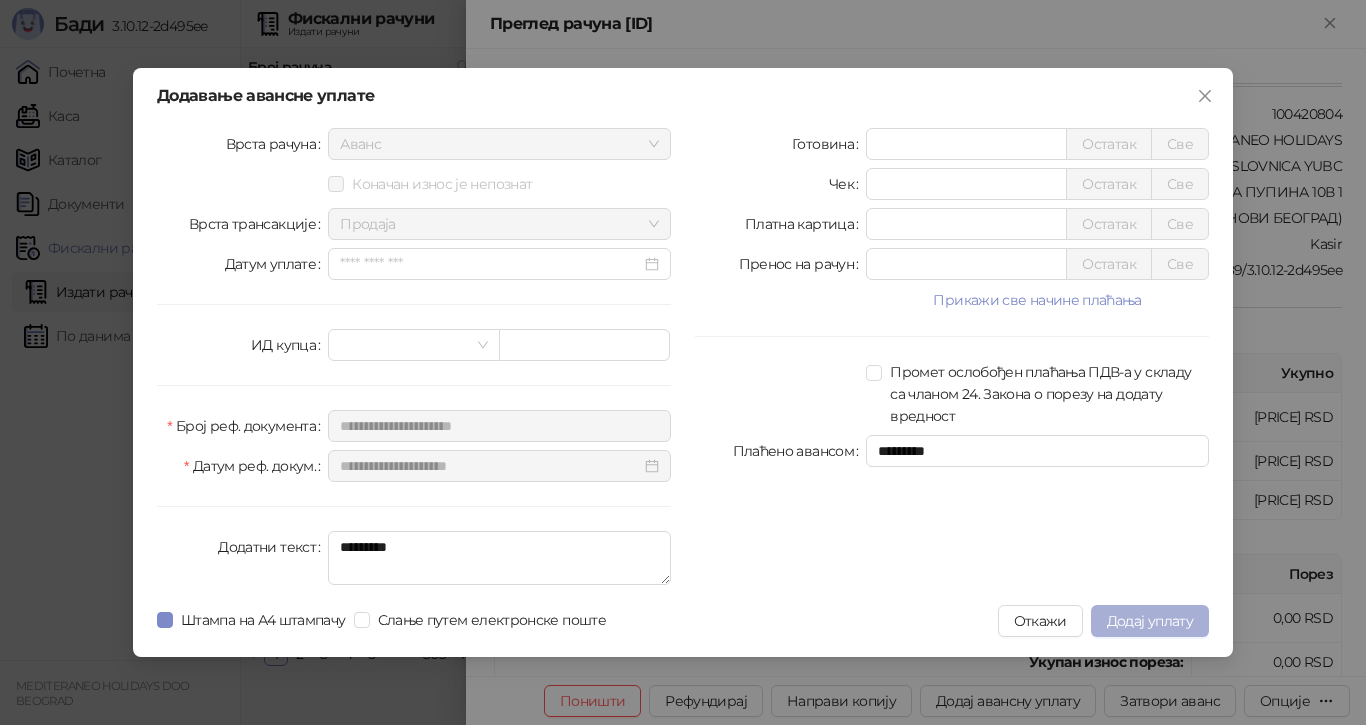 click on "Додај уплату" at bounding box center (1150, 621) 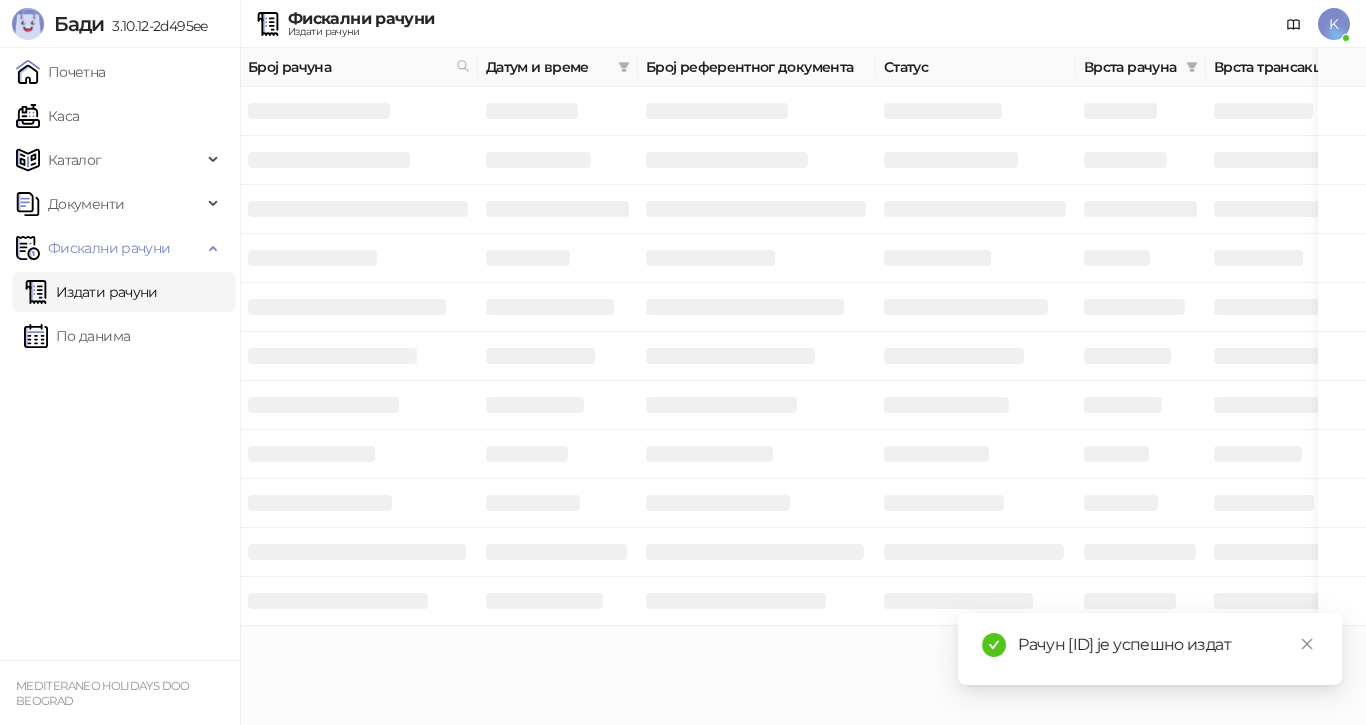 click on "Рачун [ID] је успешно издат" at bounding box center [1168, 645] 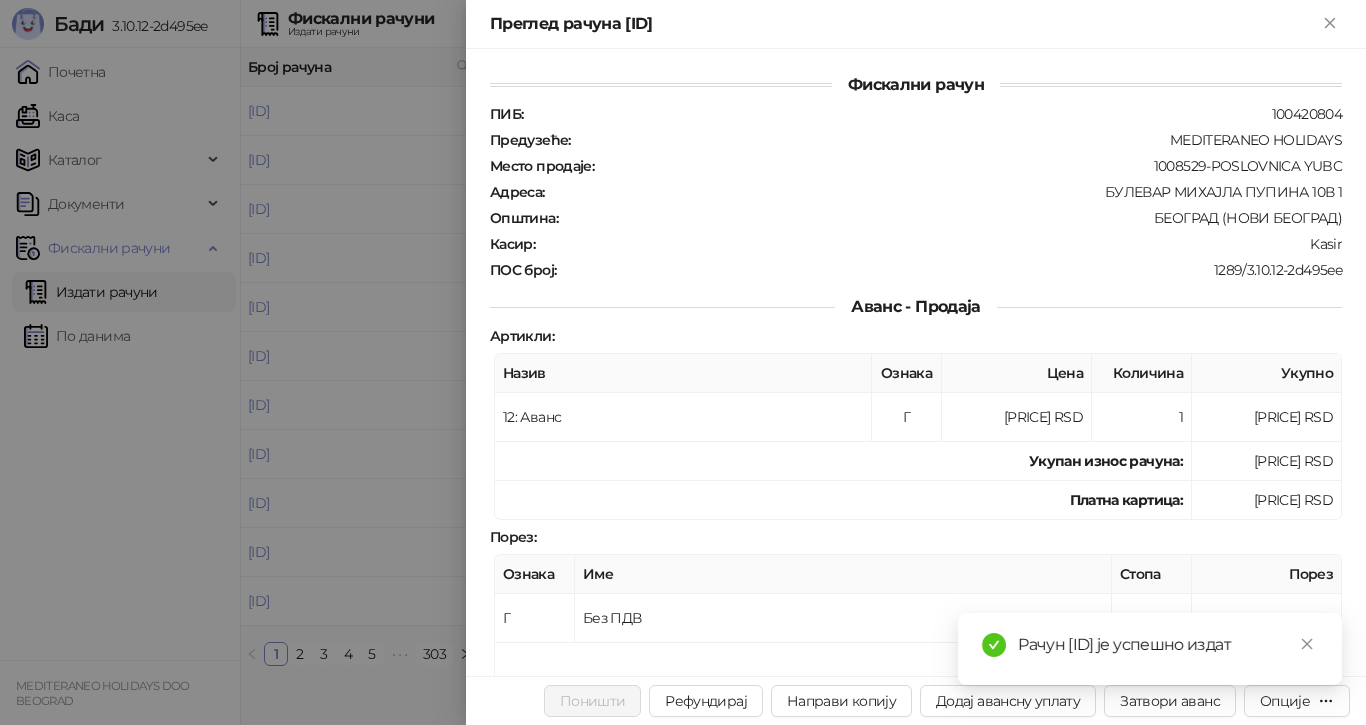 drag, startPoint x: 1070, startPoint y: 619, endPoint x: 1270, endPoint y: 613, distance: 200.08998 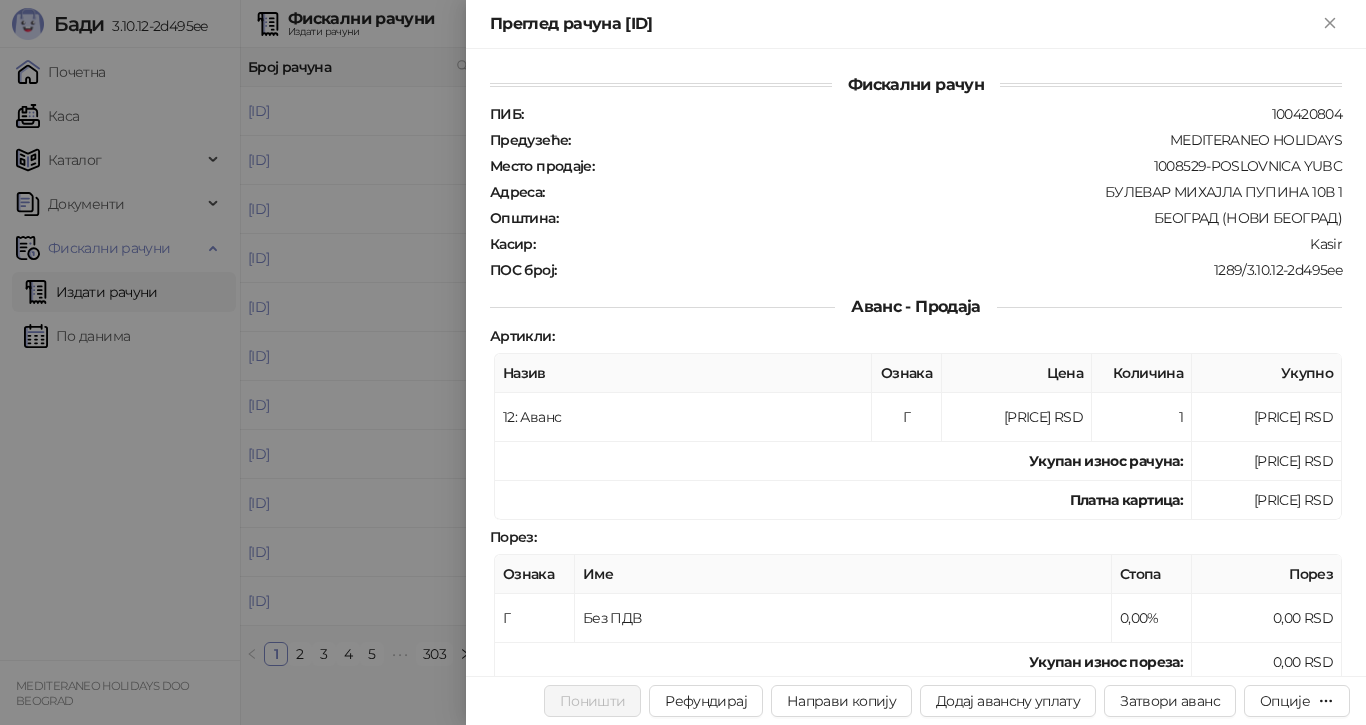 click at bounding box center [683, 362] 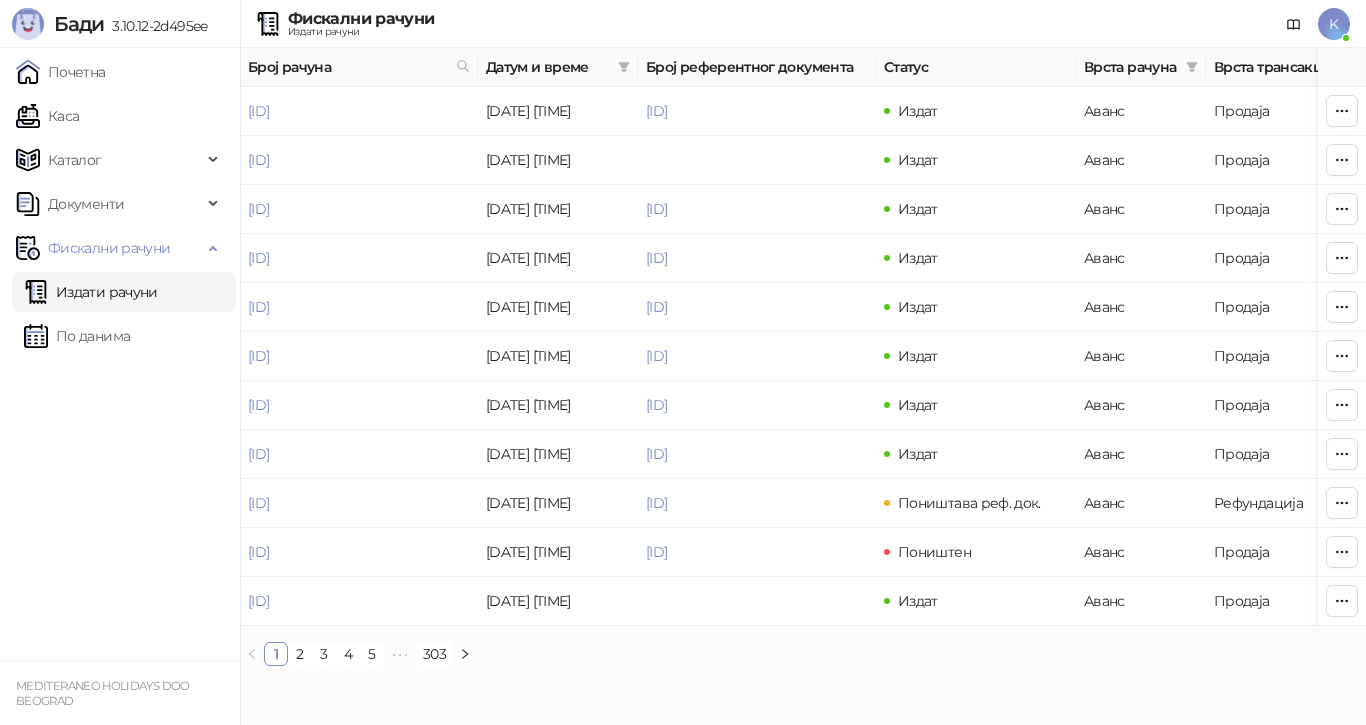 click on "Издати рачуни" at bounding box center [91, 292] 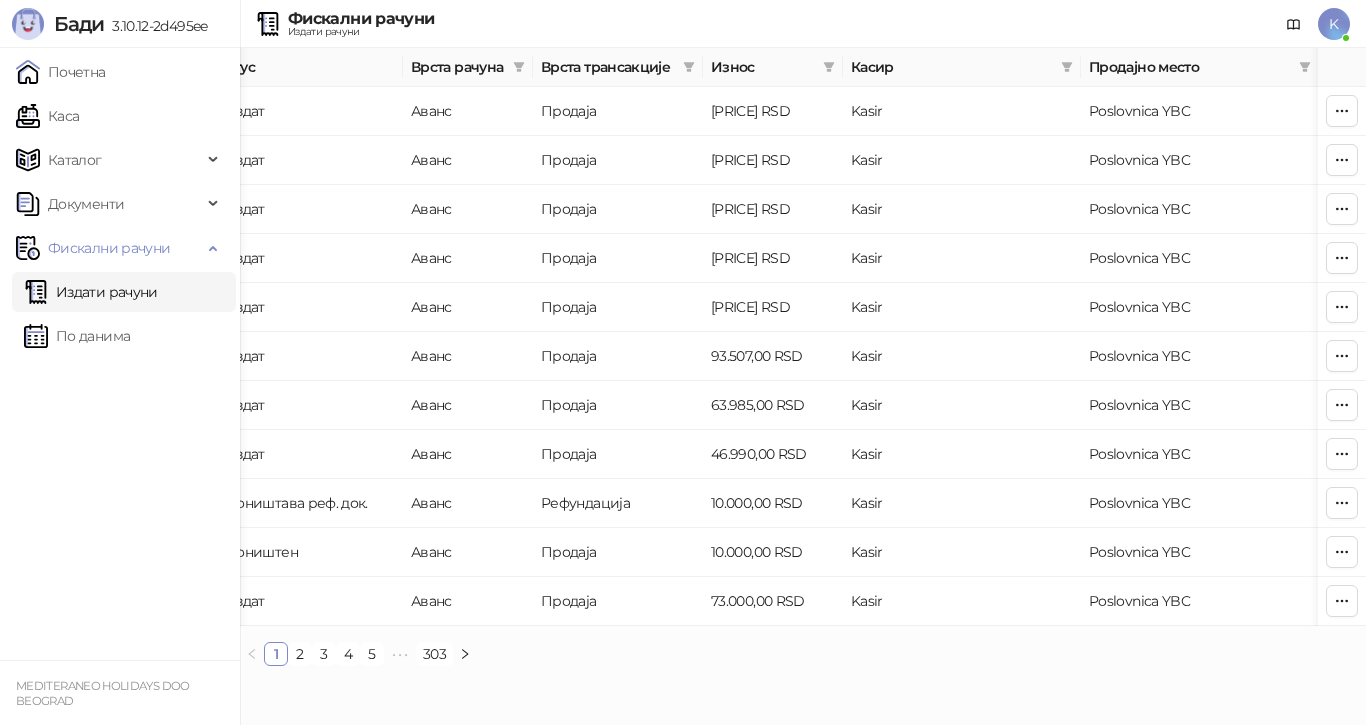 scroll, scrollTop: 0, scrollLeft: 674, axis: horizontal 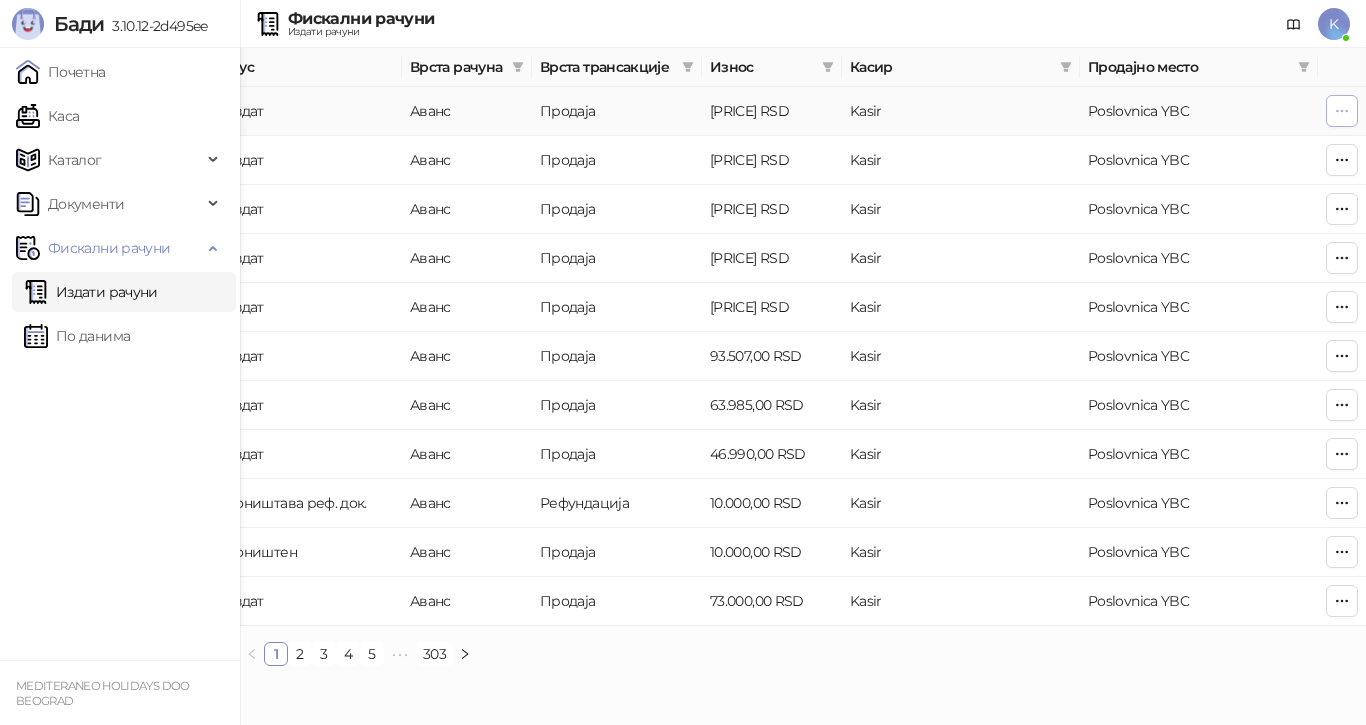 click 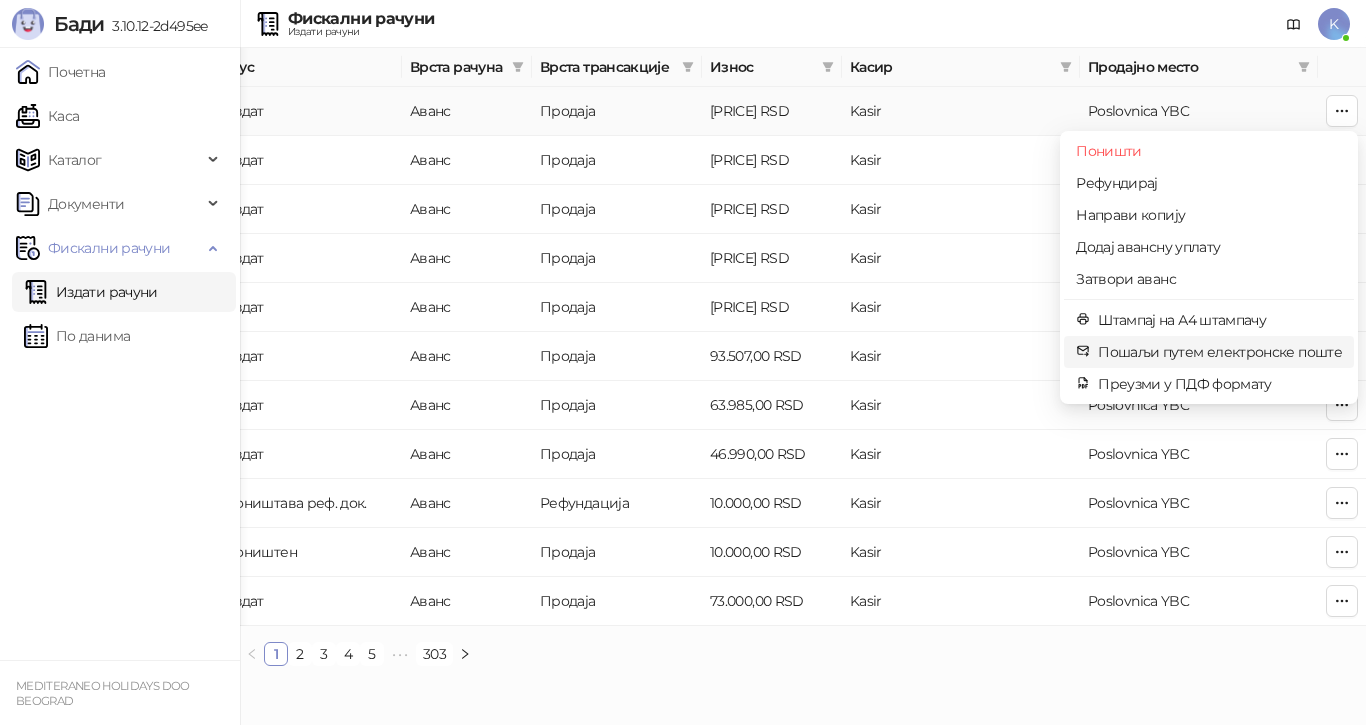 click on "Пошаљи путем електронске поште" at bounding box center [1220, 352] 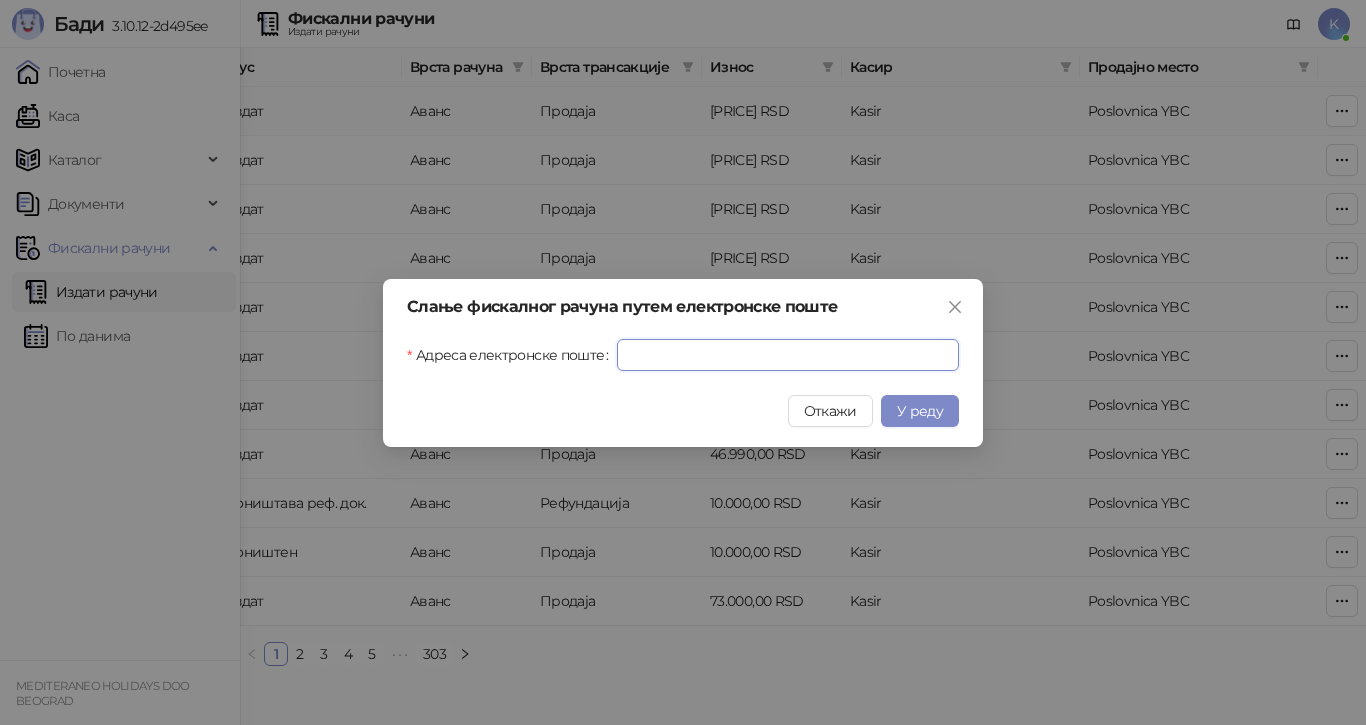 click on "Адреса електронске поште" at bounding box center (788, 355) 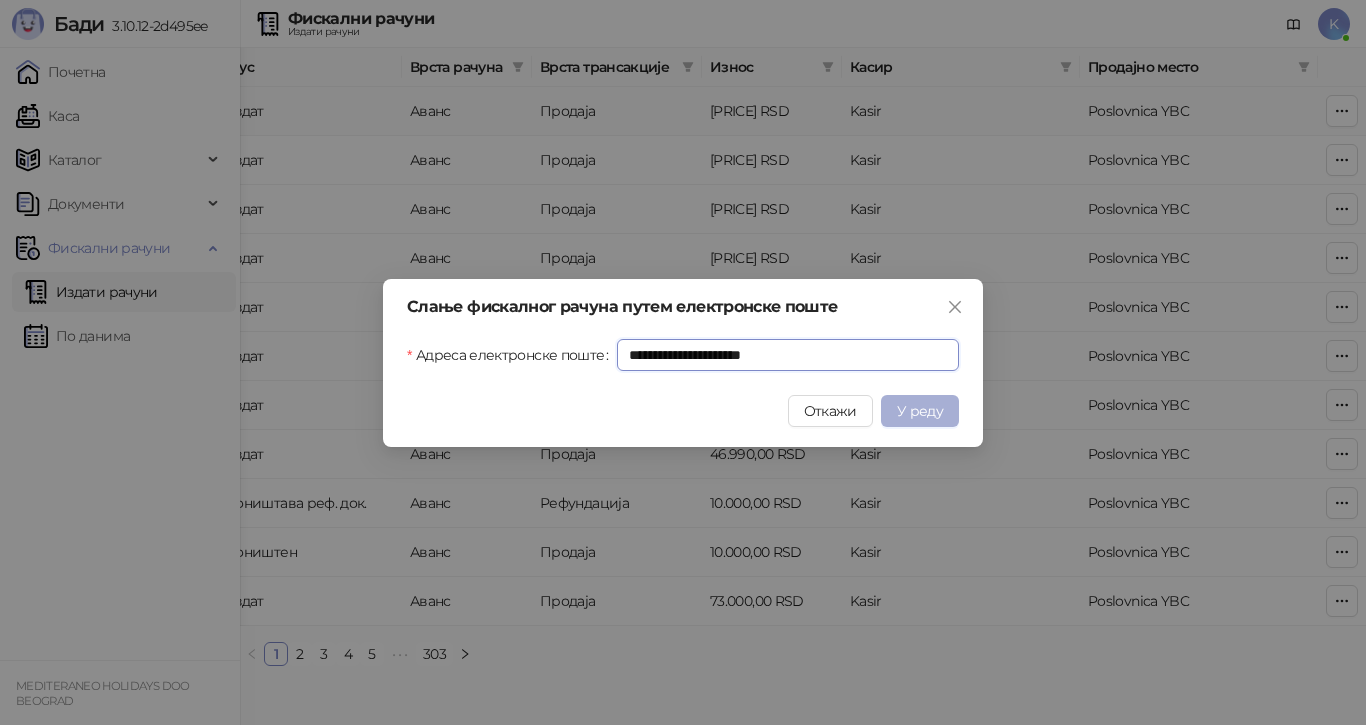 type on "**********" 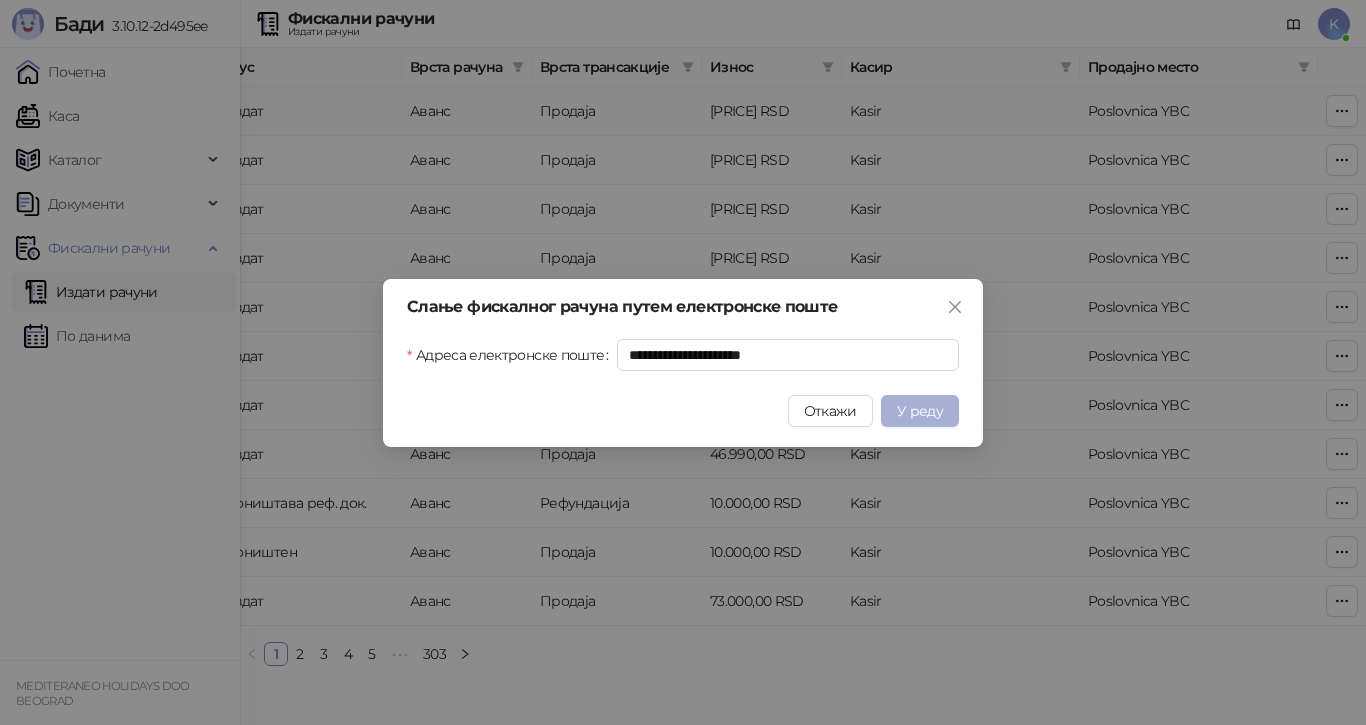 click on "У реду" at bounding box center (920, 411) 